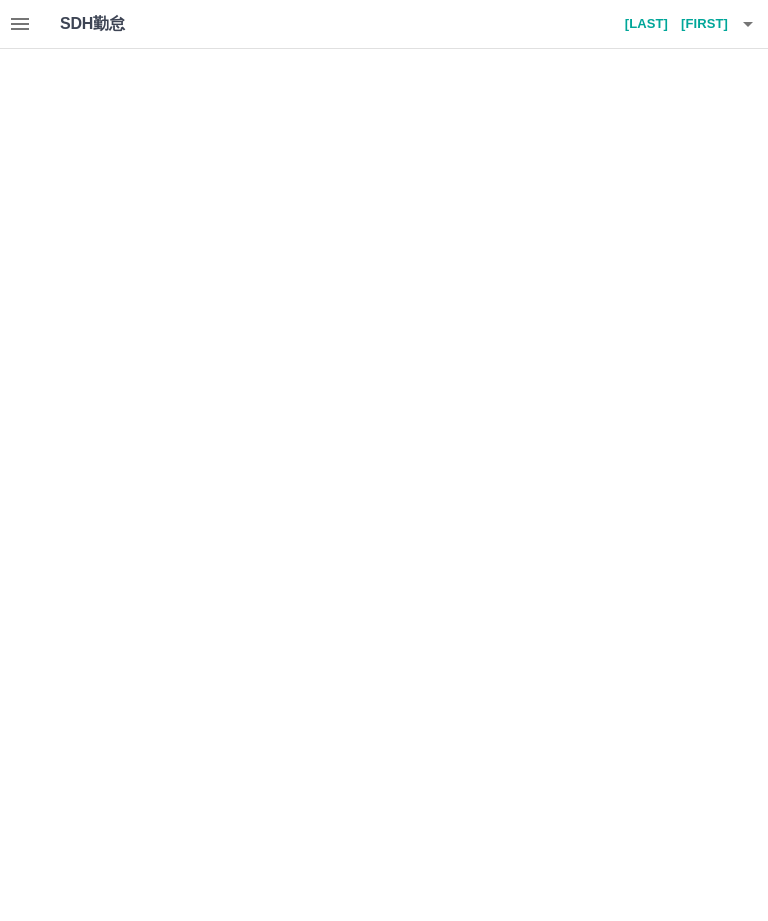 scroll, scrollTop: 0, scrollLeft: 0, axis: both 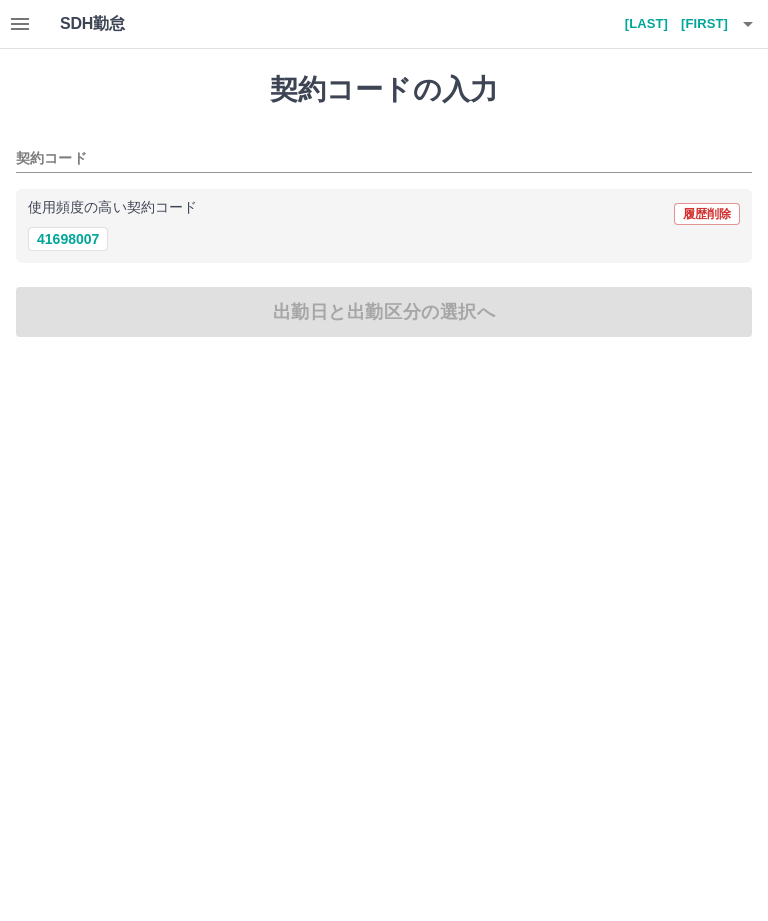 click on "41698007" at bounding box center [68, 239] 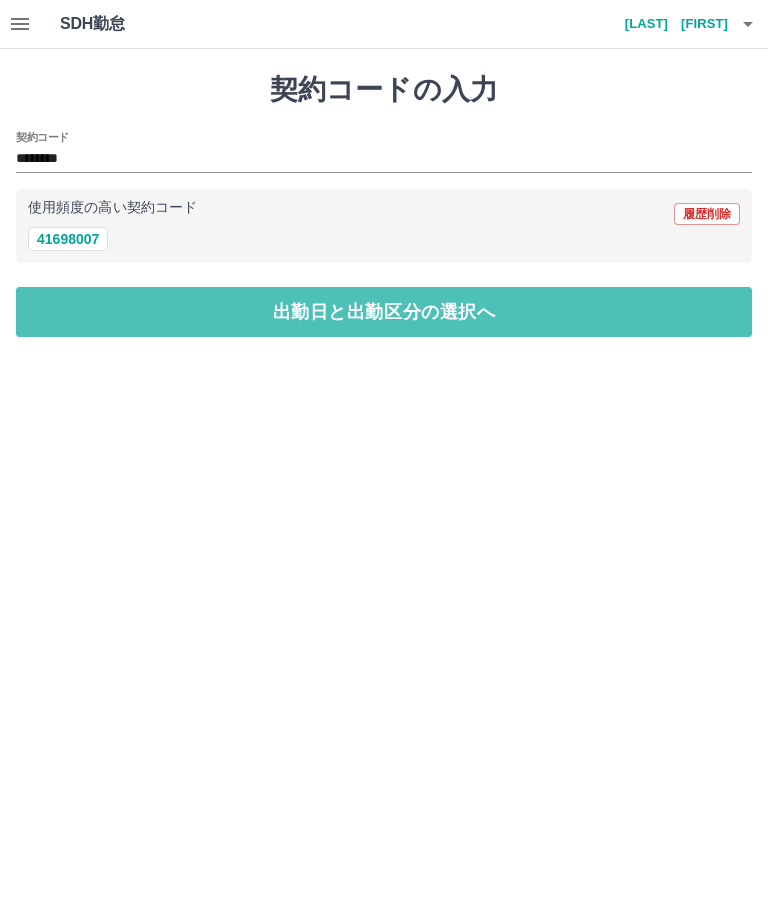 click on "出勤日と出勤区分の選択へ" at bounding box center [384, 312] 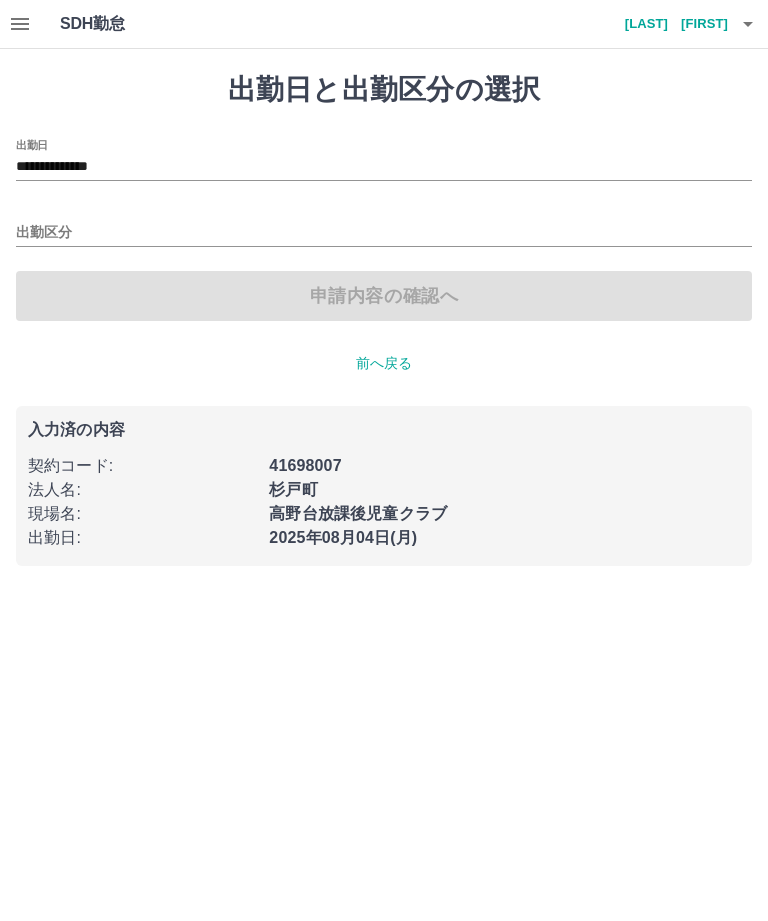 click on "**********" at bounding box center (384, 167) 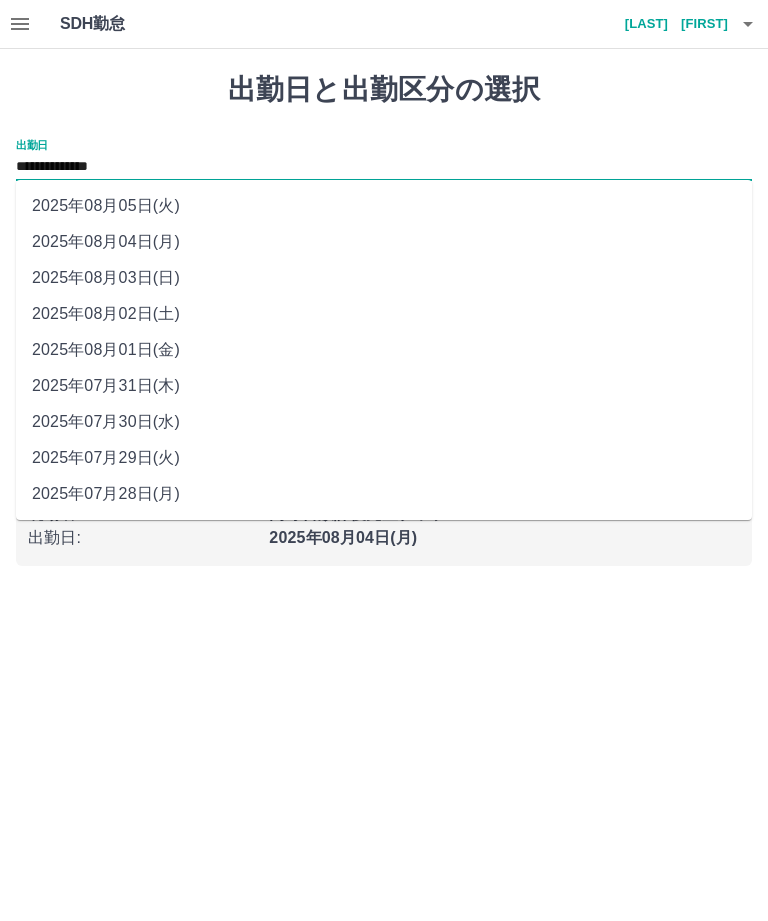 click on "2025年07月28日(月)" at bounding box center (384, 494) 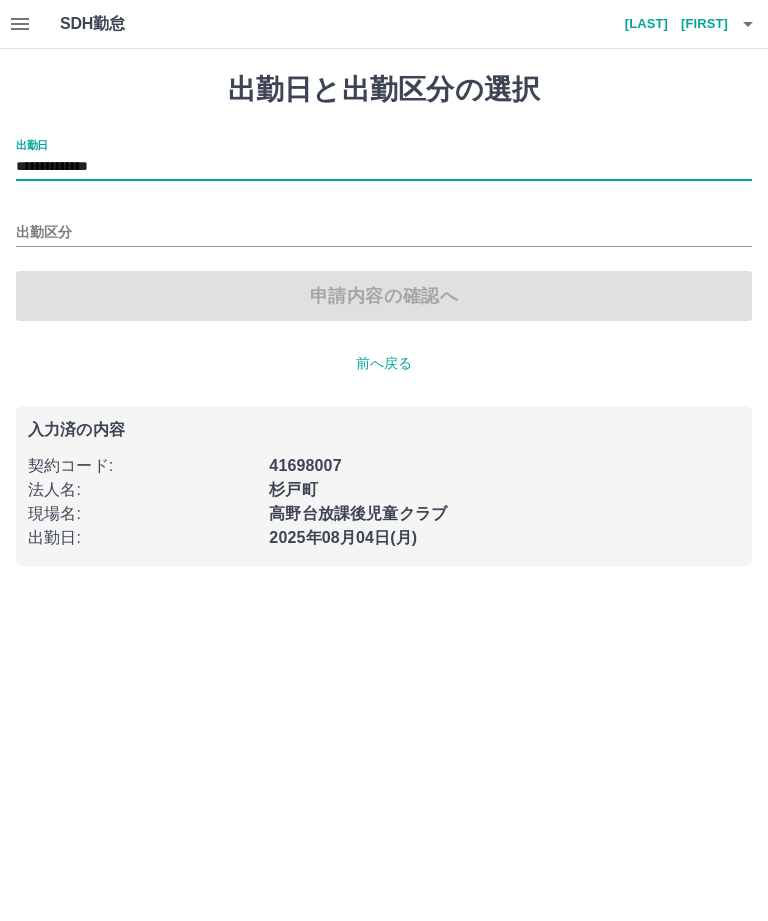 type on "**********" 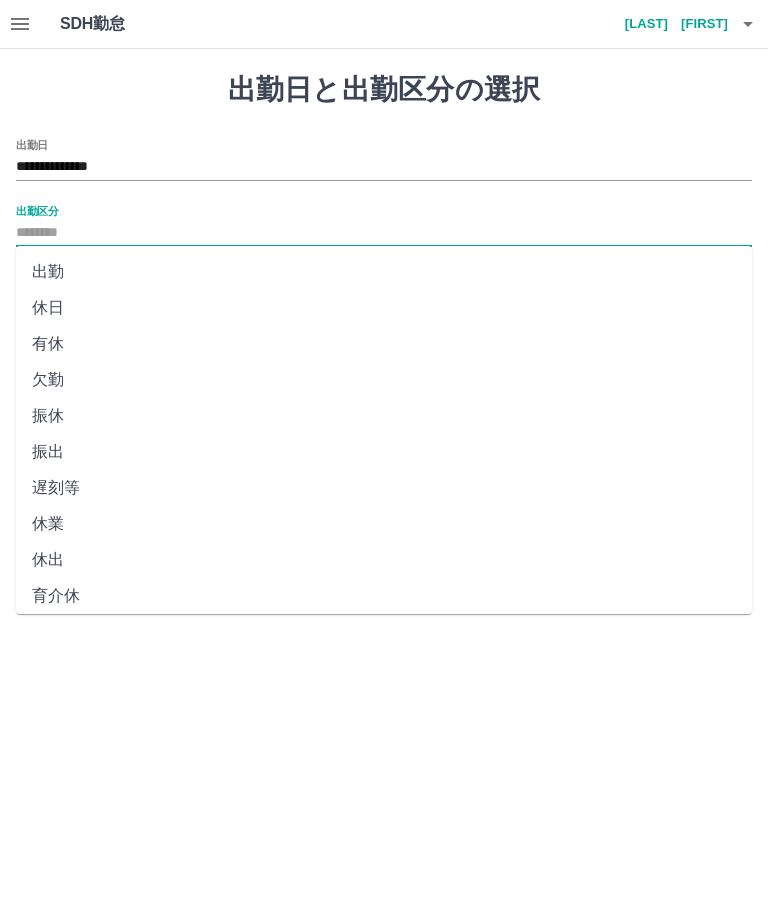 click on "有休" at bounding box center (384, 344) 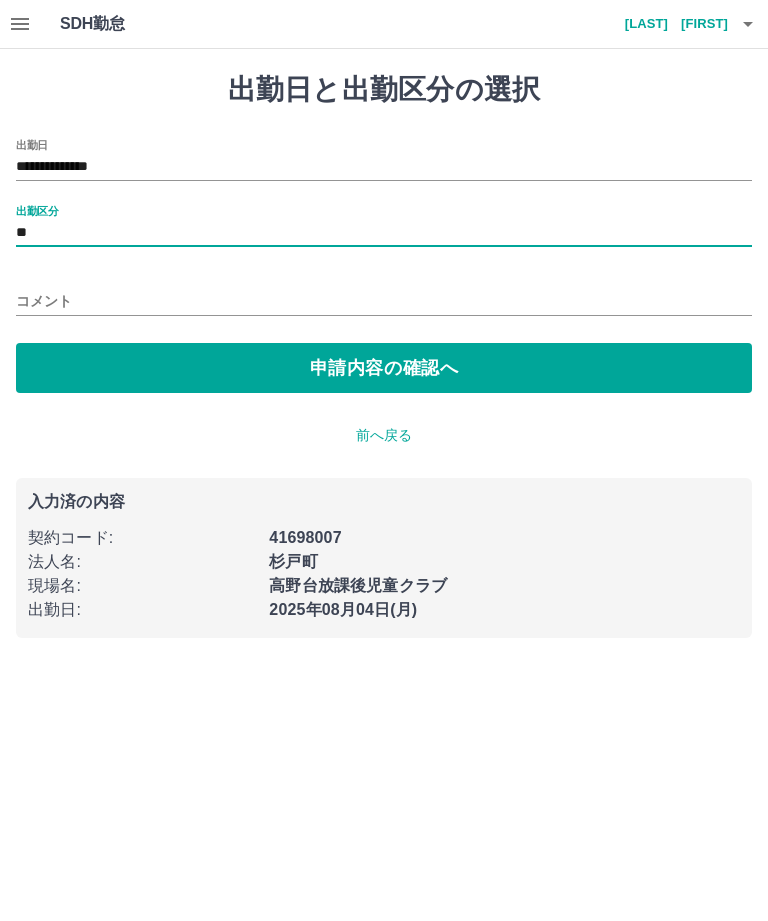 click on "**" at bounding box center [384, 233] 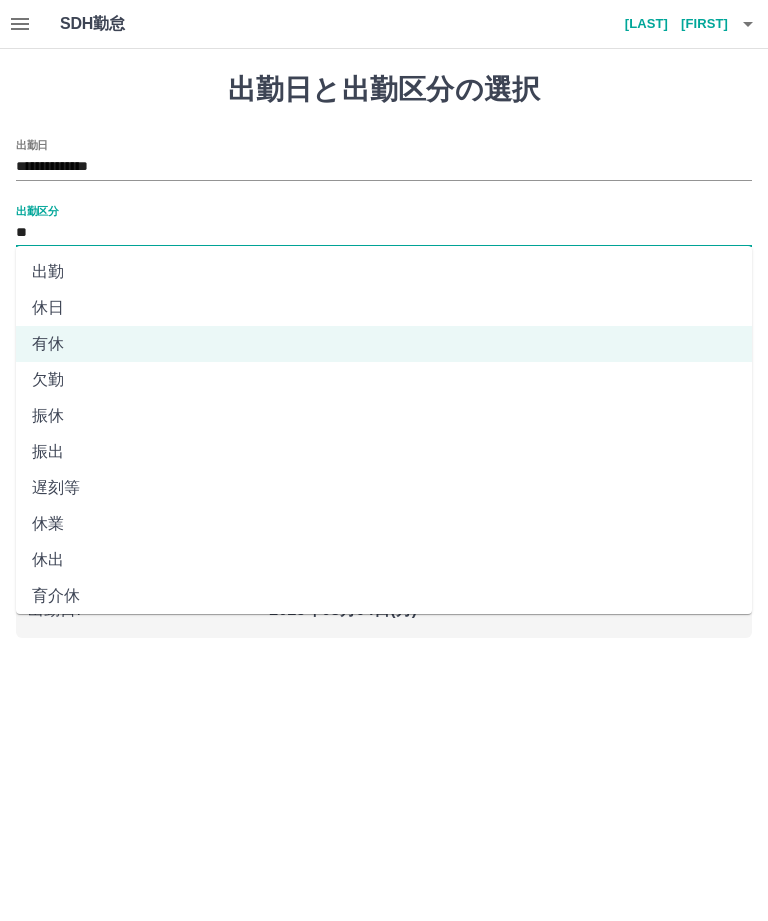 click on "休日" at bounding box center (384, 308) 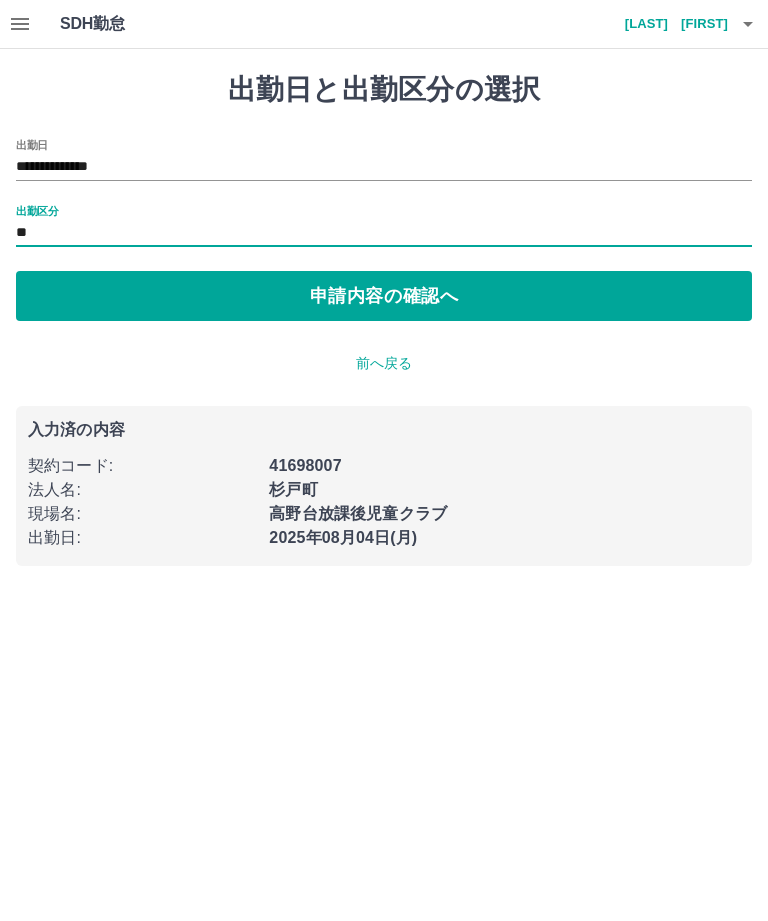 click on "**********" at bounding box center [384, 230] 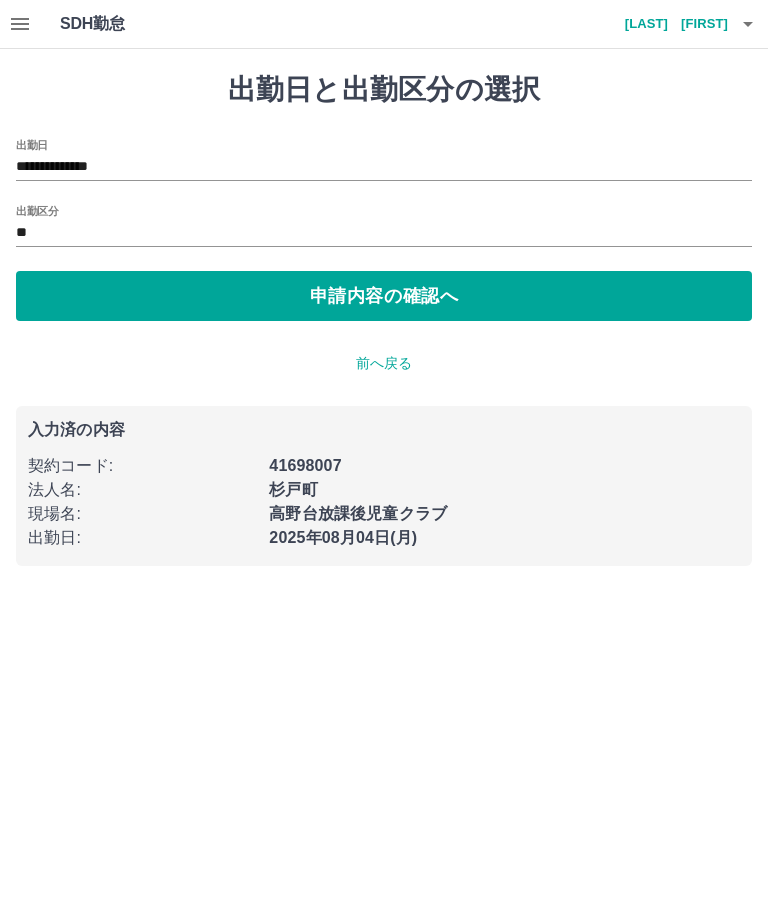 click on "申請内容の確認へ" at bounding box center [384, 296] 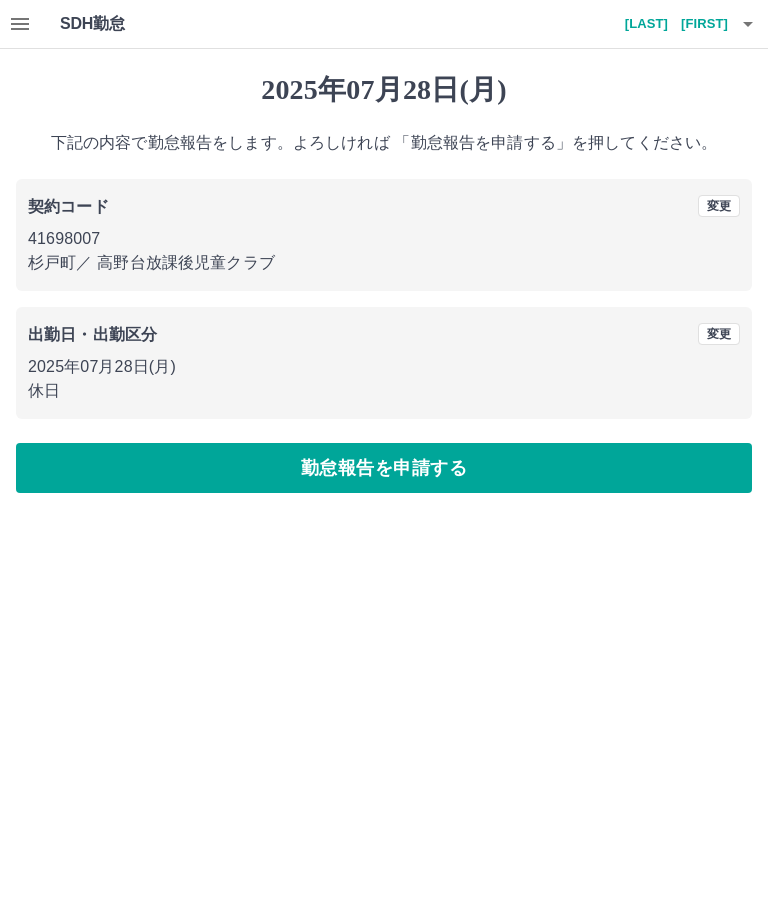 click on "勤怠報告を申請する" at bounding box center (384, 468) 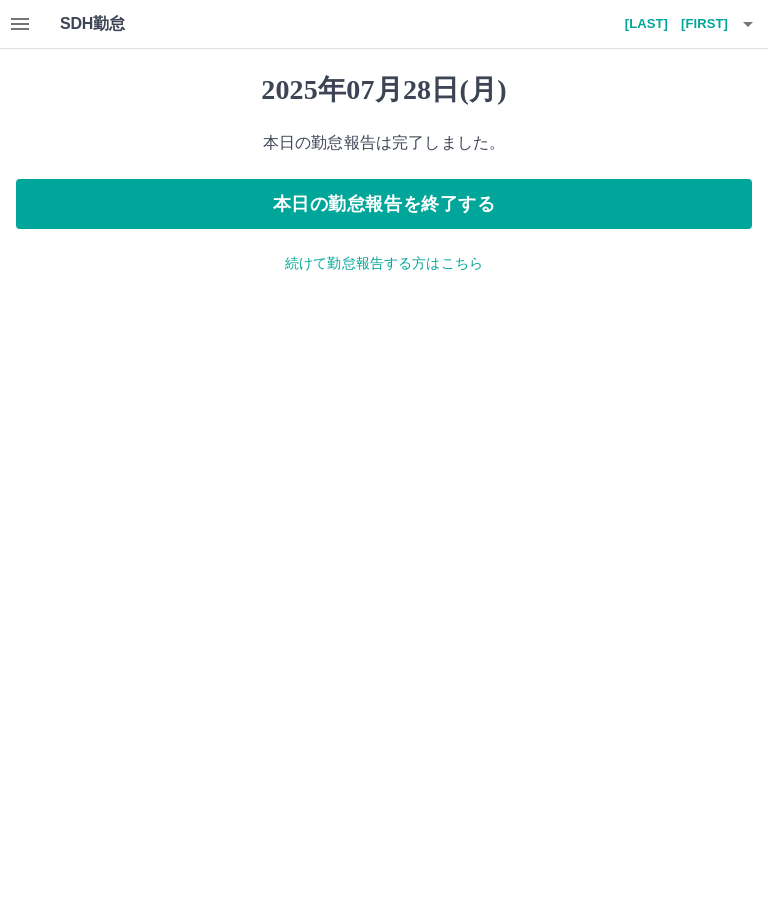click on "続けて勤怠報告する方はこちら" at bounding box center [384, 263] 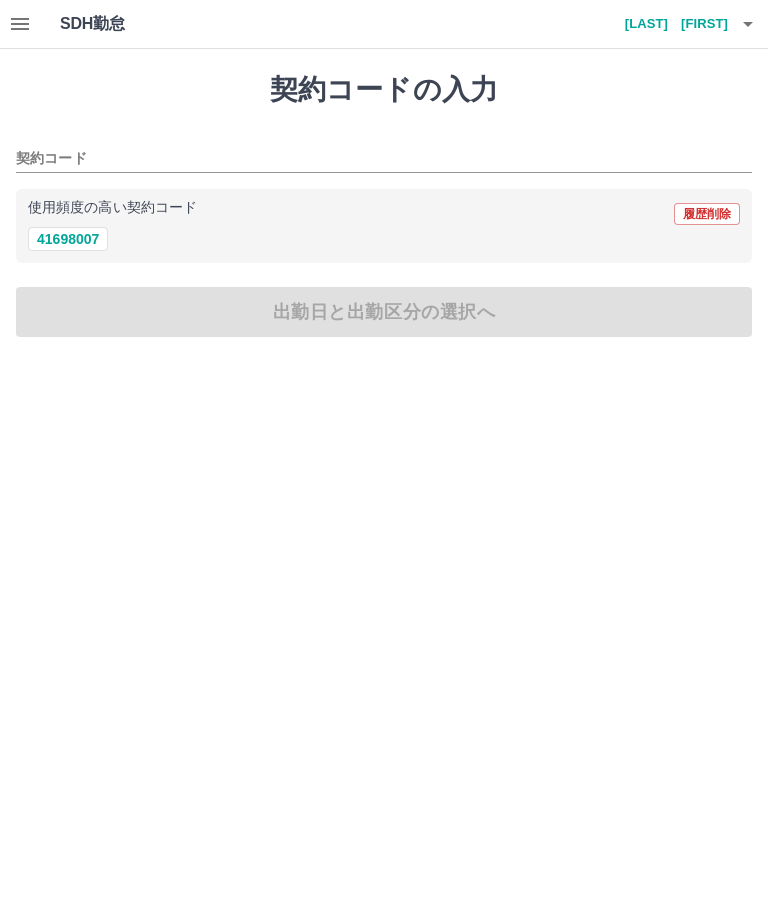 click on "41698007" at bounding box center [68, 239] 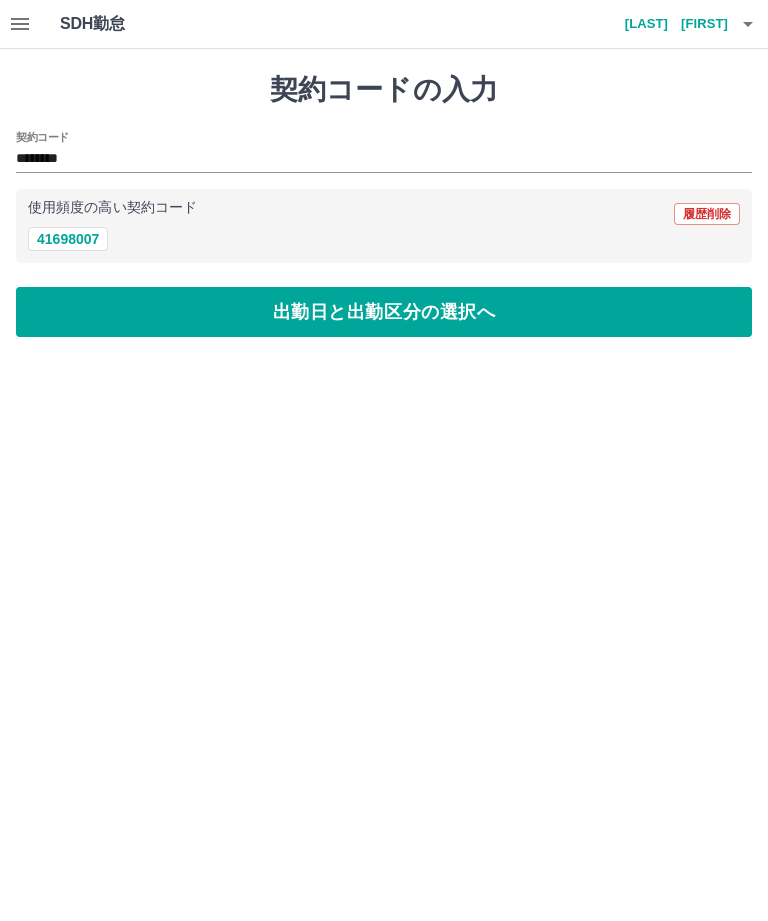 click on "出勤日と出勤区分の選択へ" at bounding box center [384, 312] 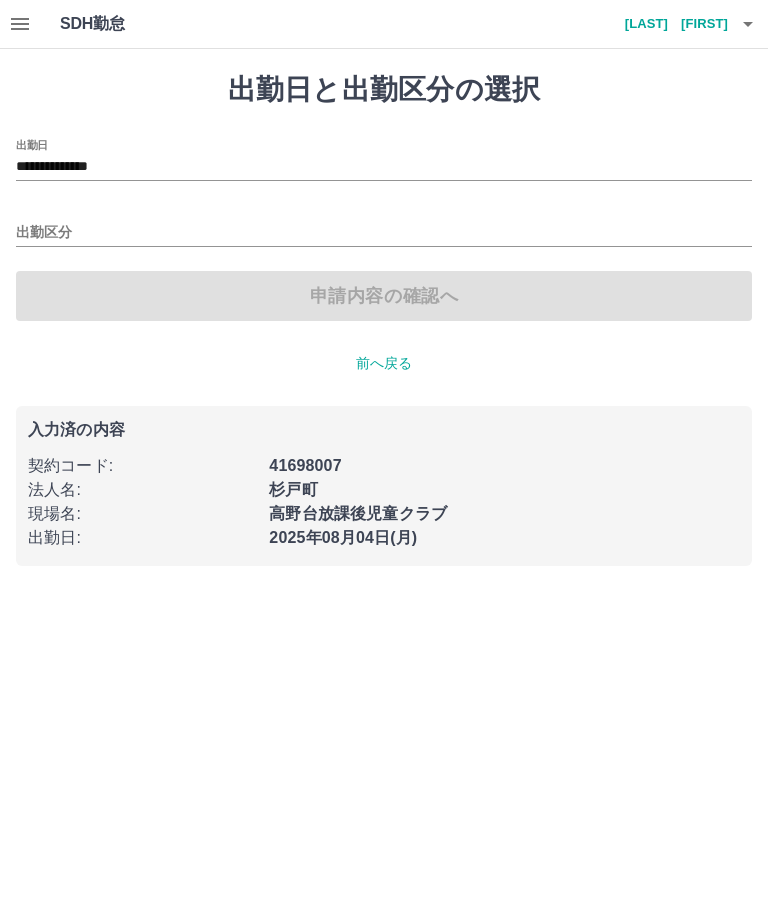click on "**********" at bounding box center [384, 167] 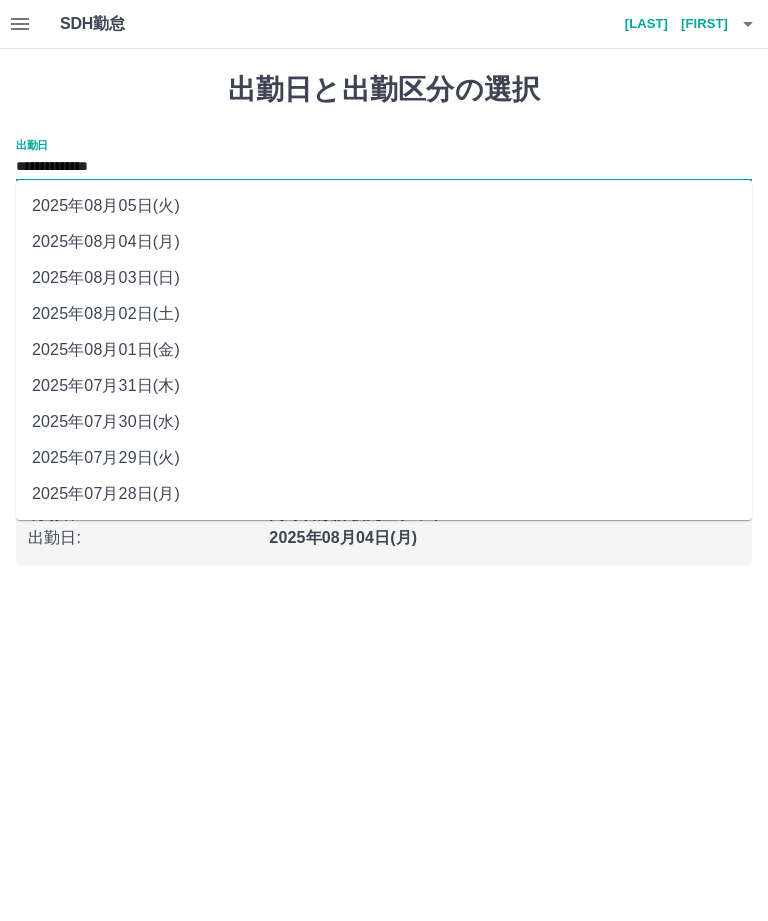 click on "2025年07月29日(火)" at bounding box center (384, 458) 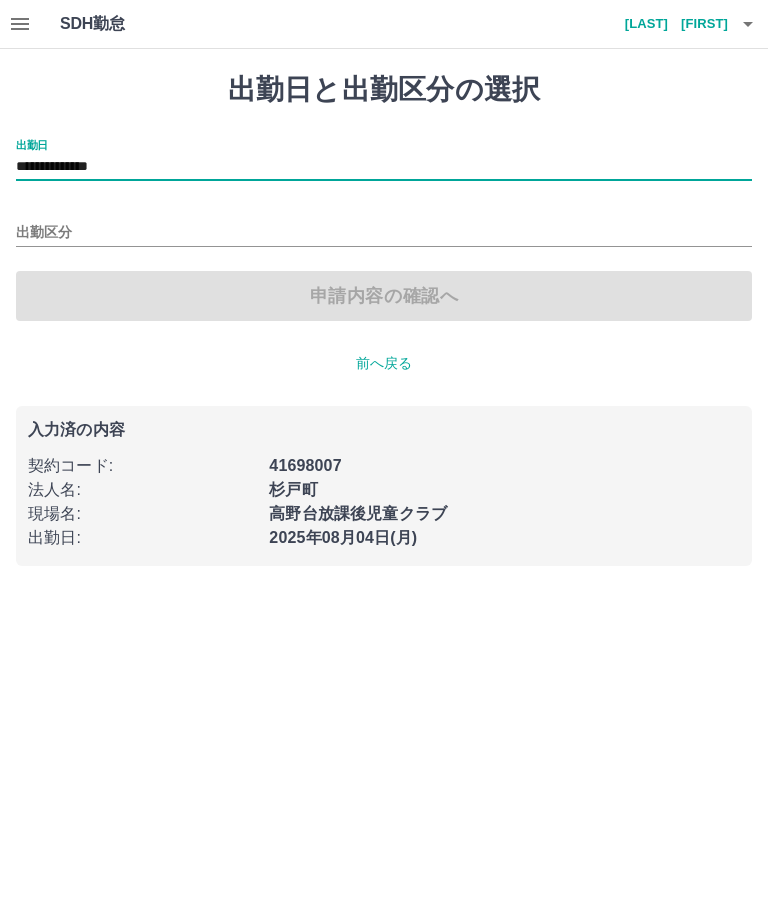 click on "出勤区分" at bounding box center (384, 233) 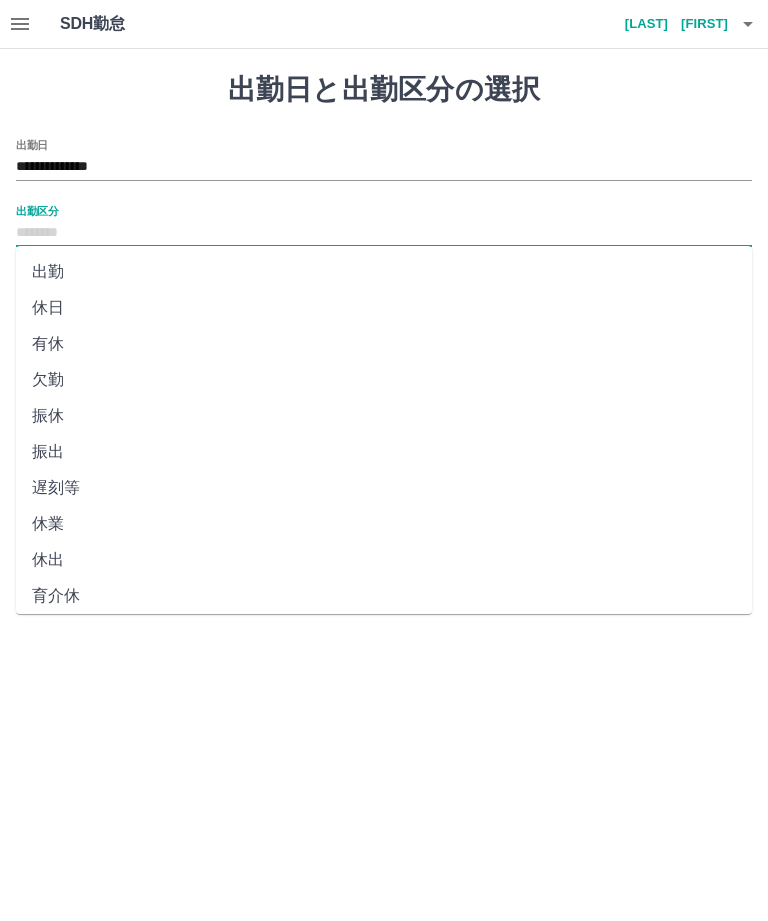 click on "休日" at bounding box center (384, 308) 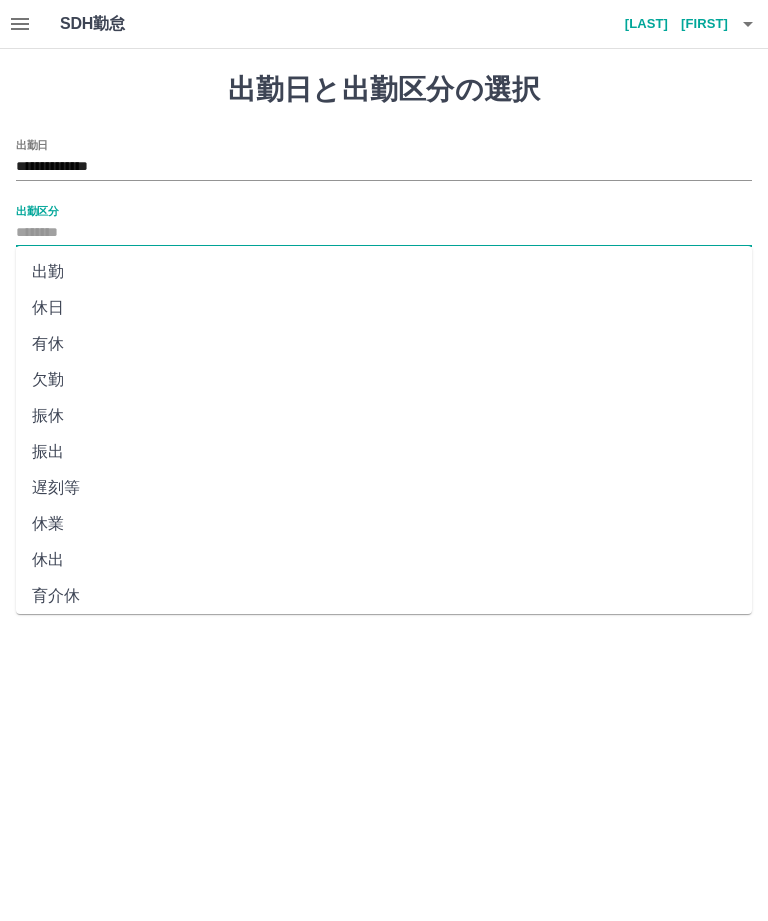 type on "**" 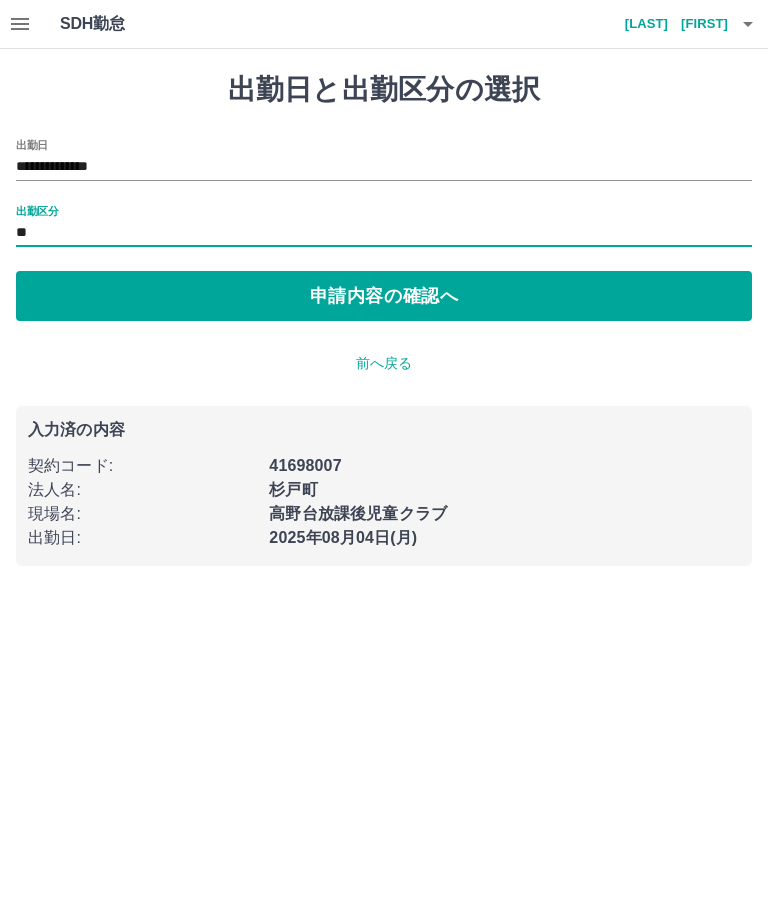 click on "申請内容の確認へ" at bounding box center [384, 296] 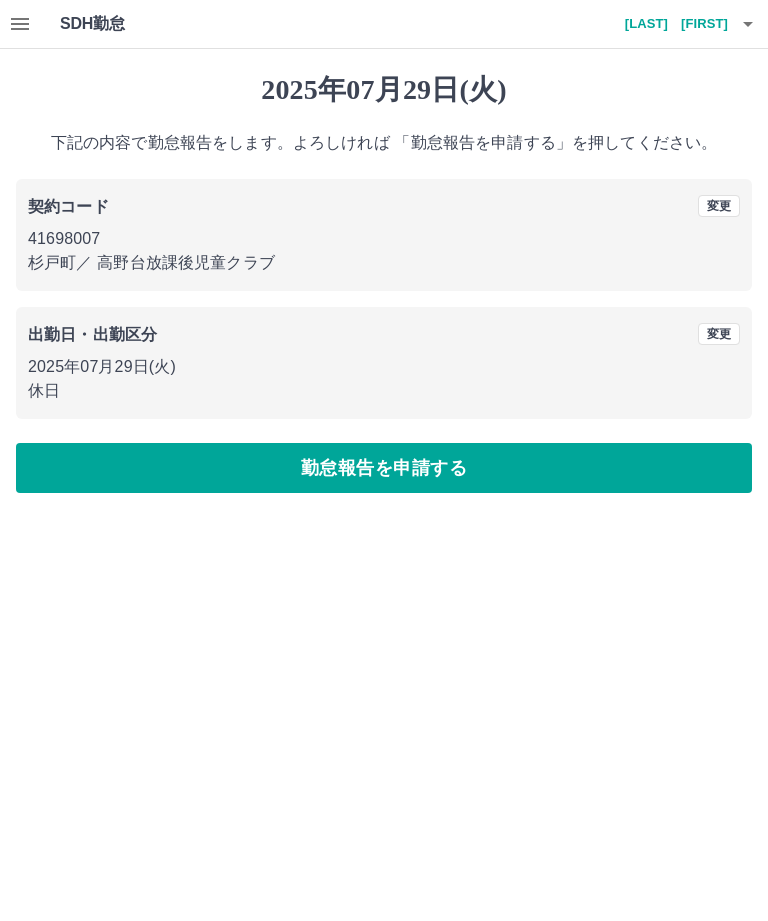 click on "勤怠報告を申請する" at bounding box center [384, 468] 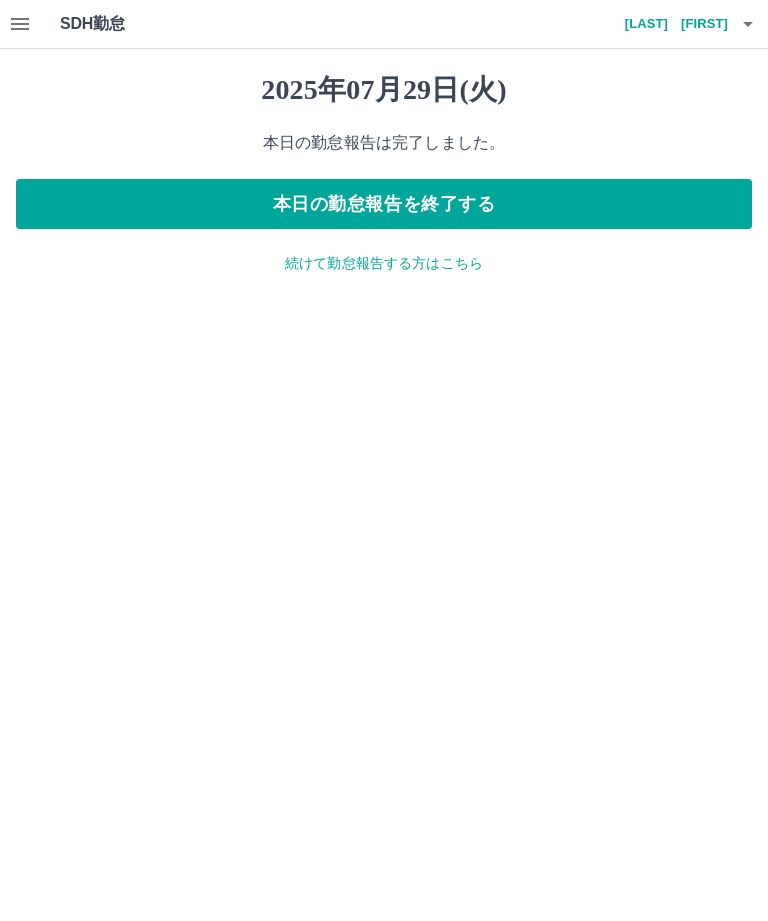 click on "続けて勤怠報告する方はこちら" at bounding box center [384, 263] 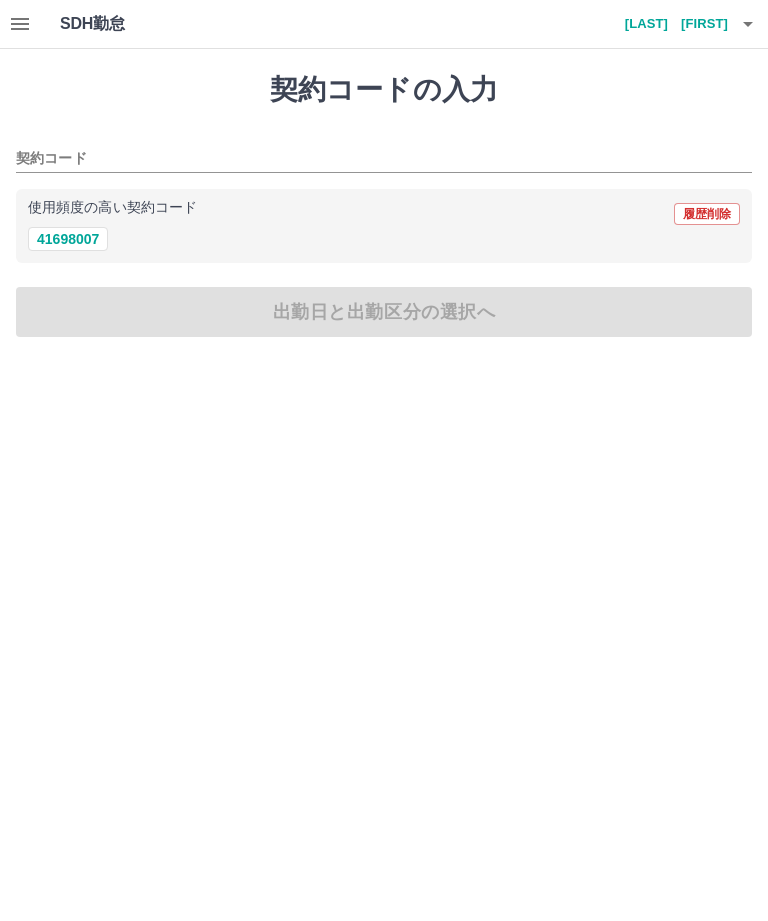 click on "41698007" at bounding box center (68, 239) 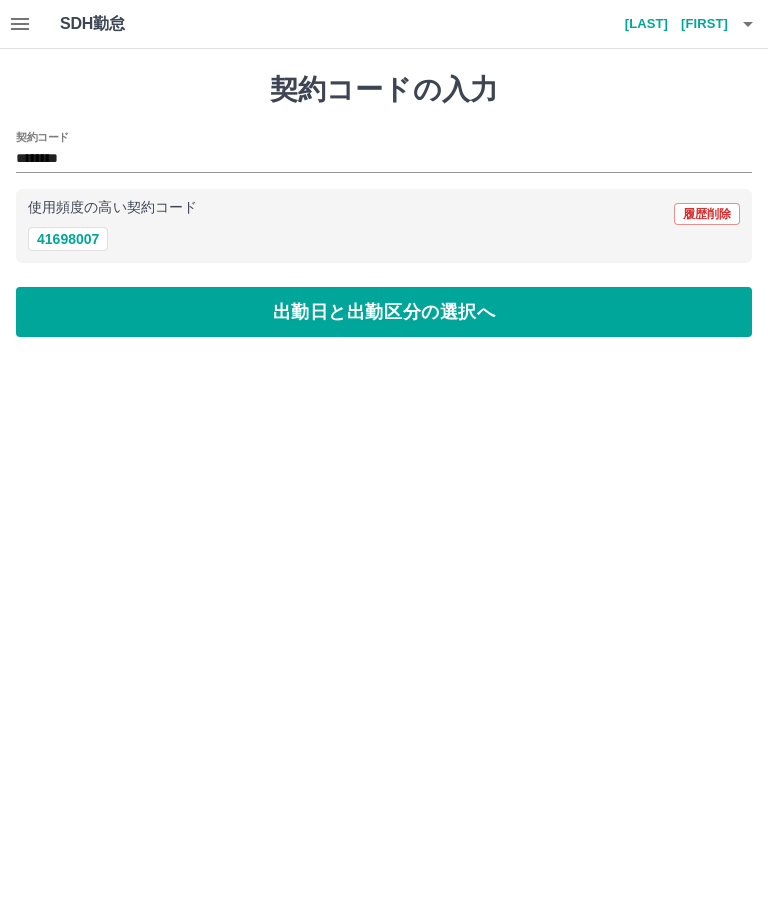 click on "出勤日と出勤区分の選択へ" at bounding box center [384, 312] 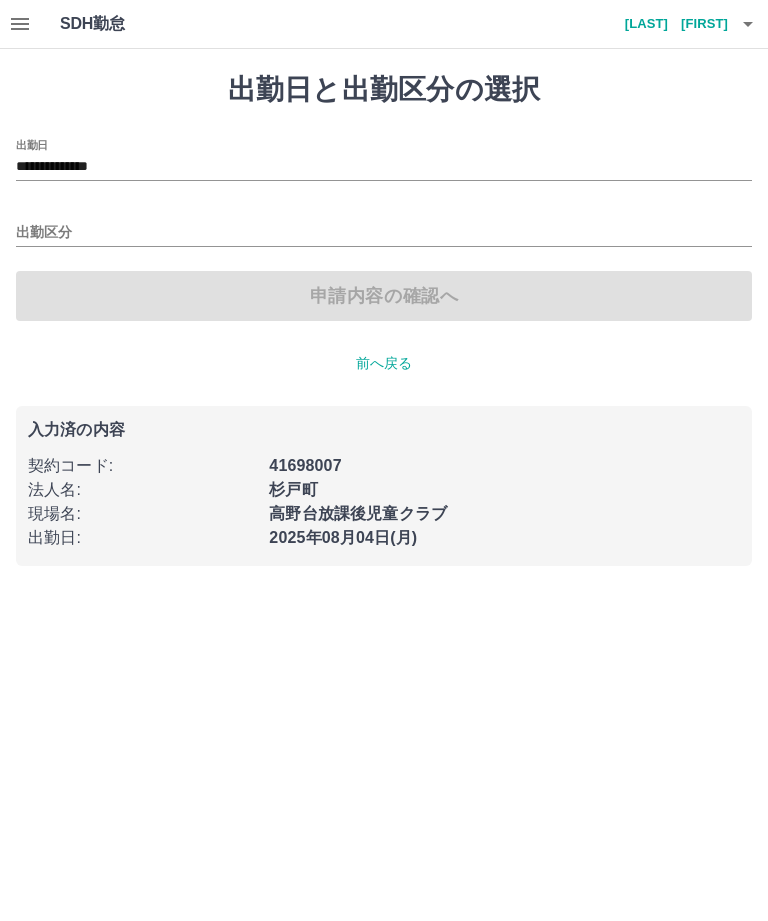click on "**********" at bounding box center (384, 167) 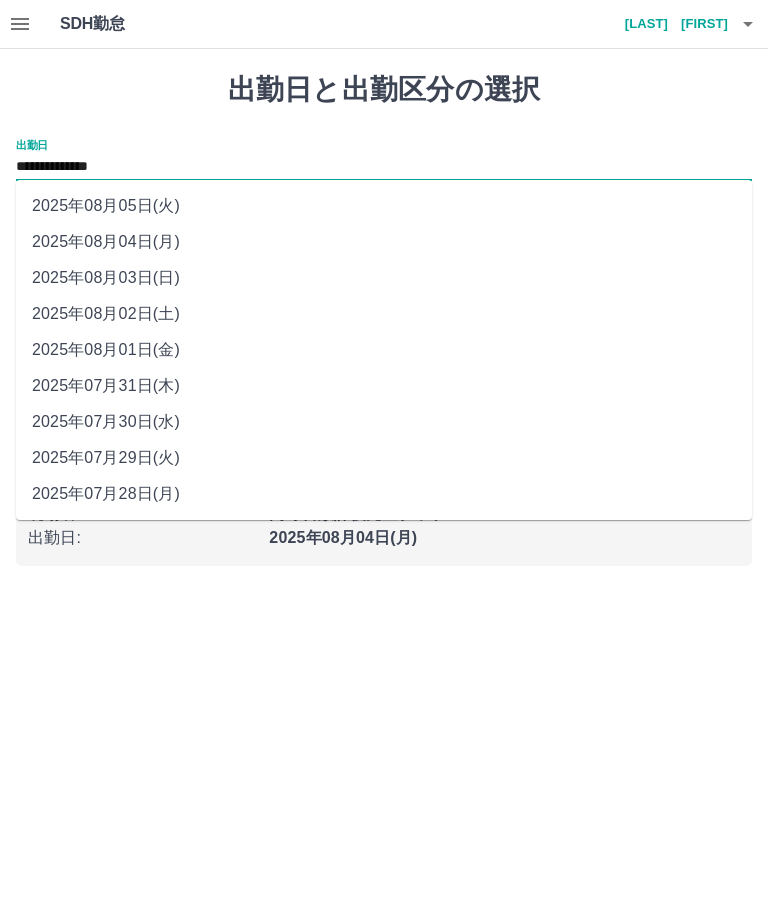 click on "2025年07月30日(水)" at bounding box center [384, 422] 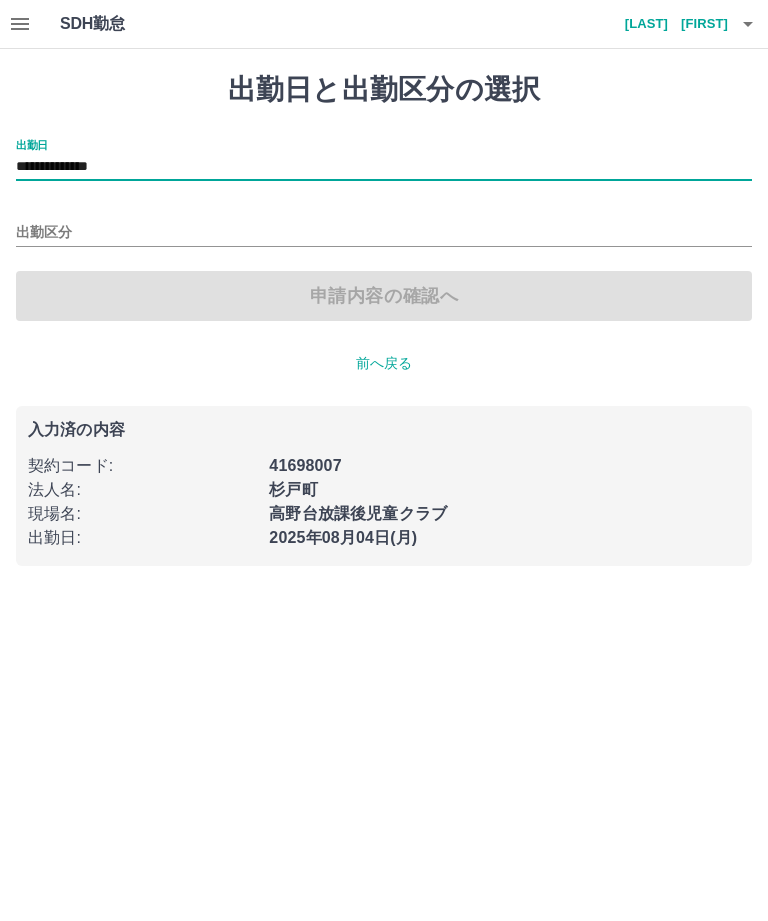 click on "出勤区分" at bounding box center [384, 233] 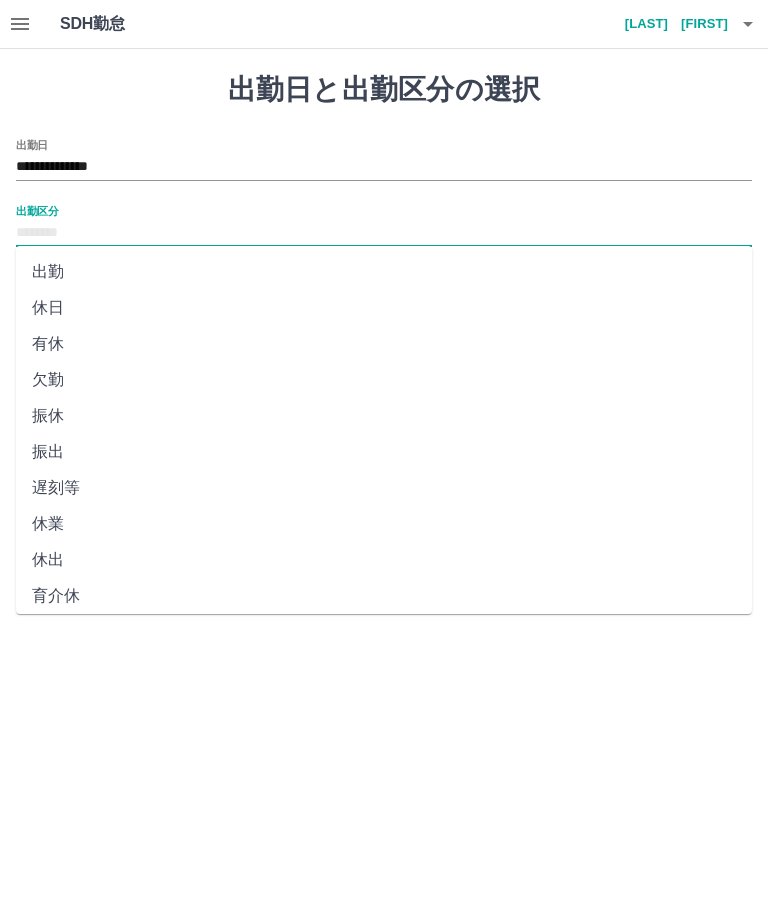 click on "休日" at bounding box center (384, 308) 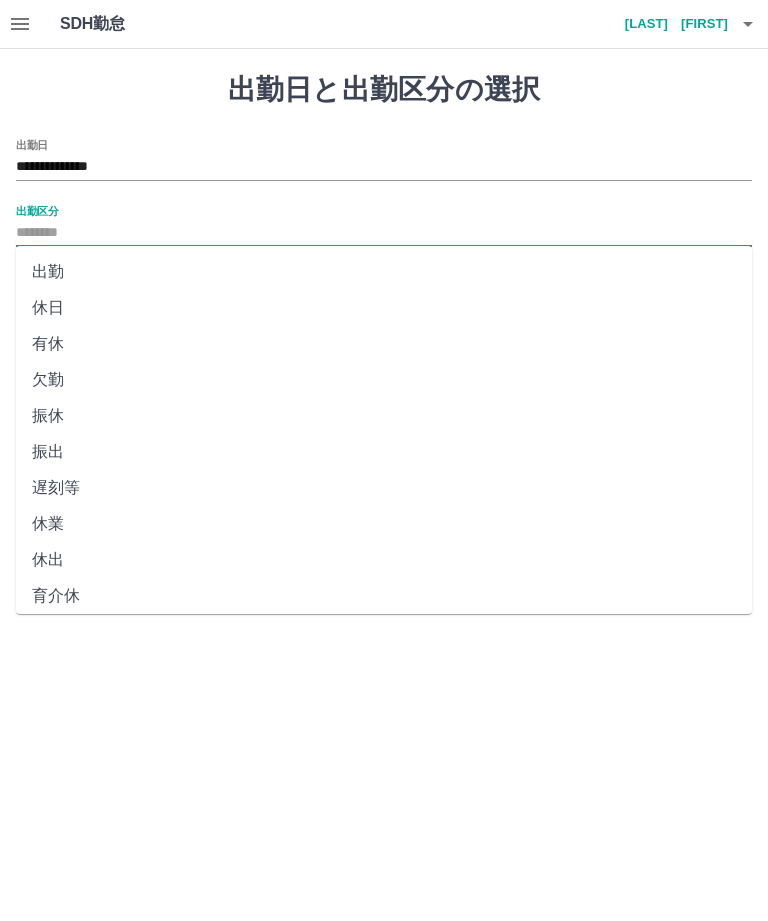 type on "**" 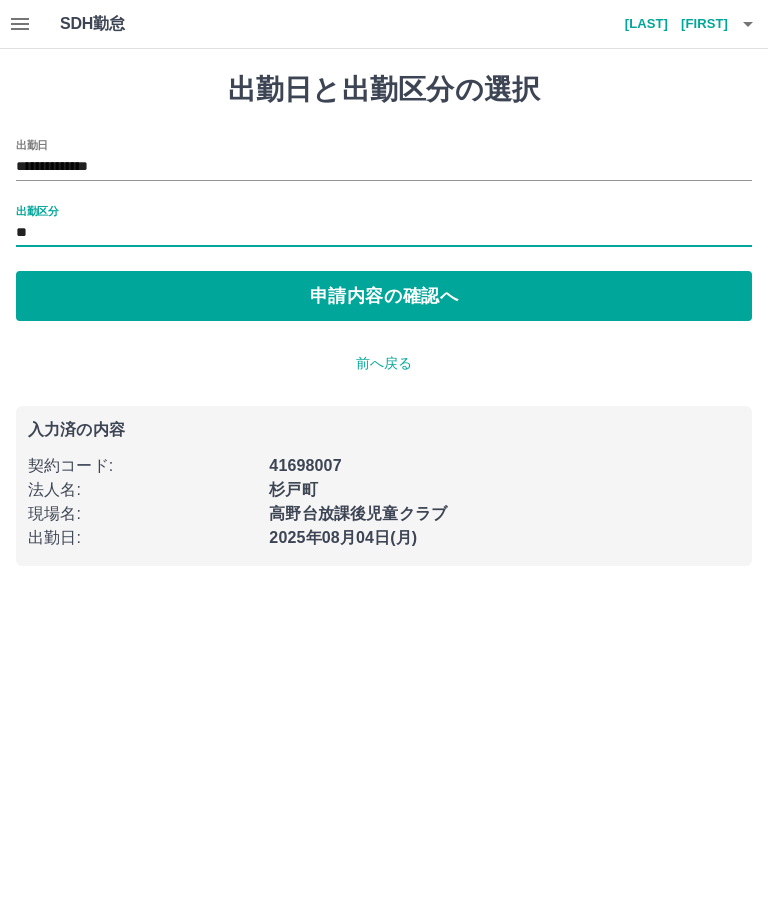 click on "申請内容の確認へ" at bounding box center [384, 296] 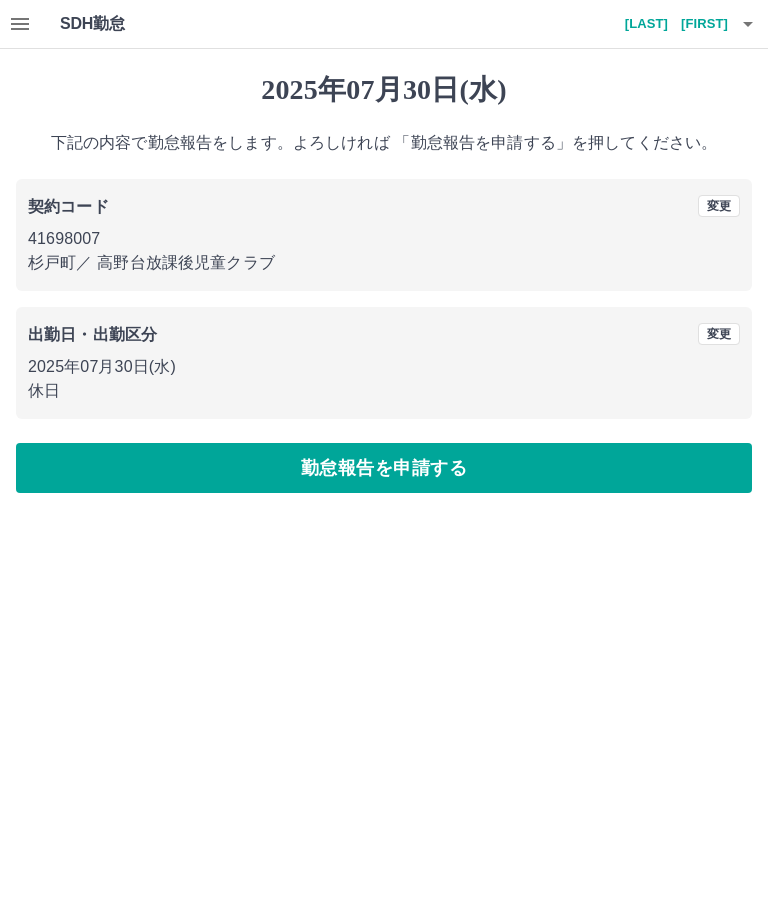 click on "勤怠報告を申請する" at bounding box center [384, 468] 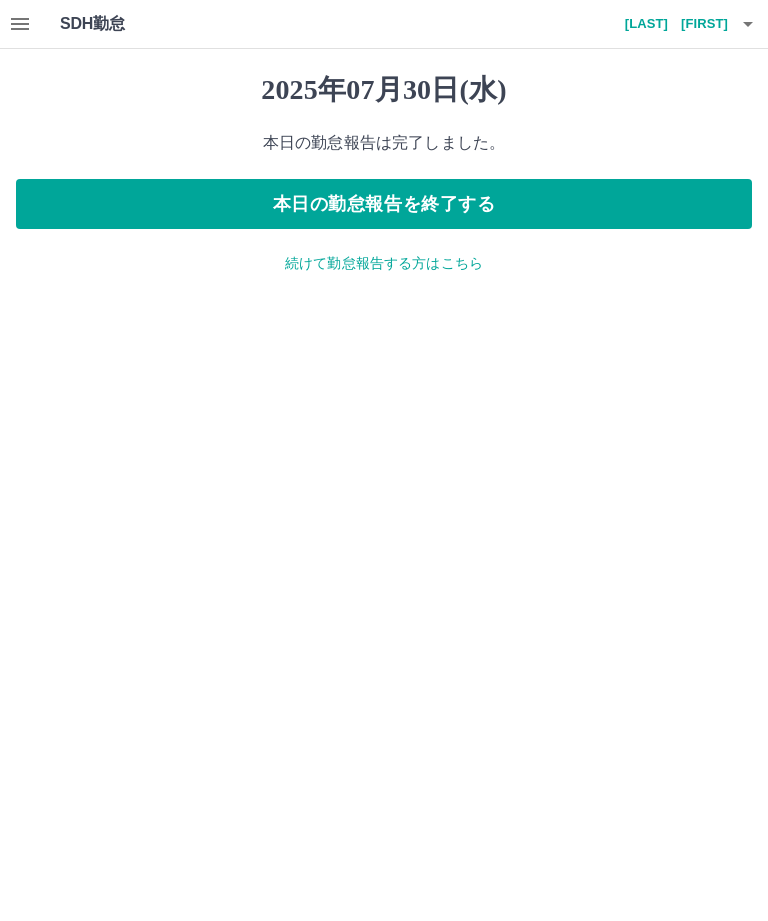 click on "続けて勤怠報告する方はこちら" at bounding box center [384, 263] 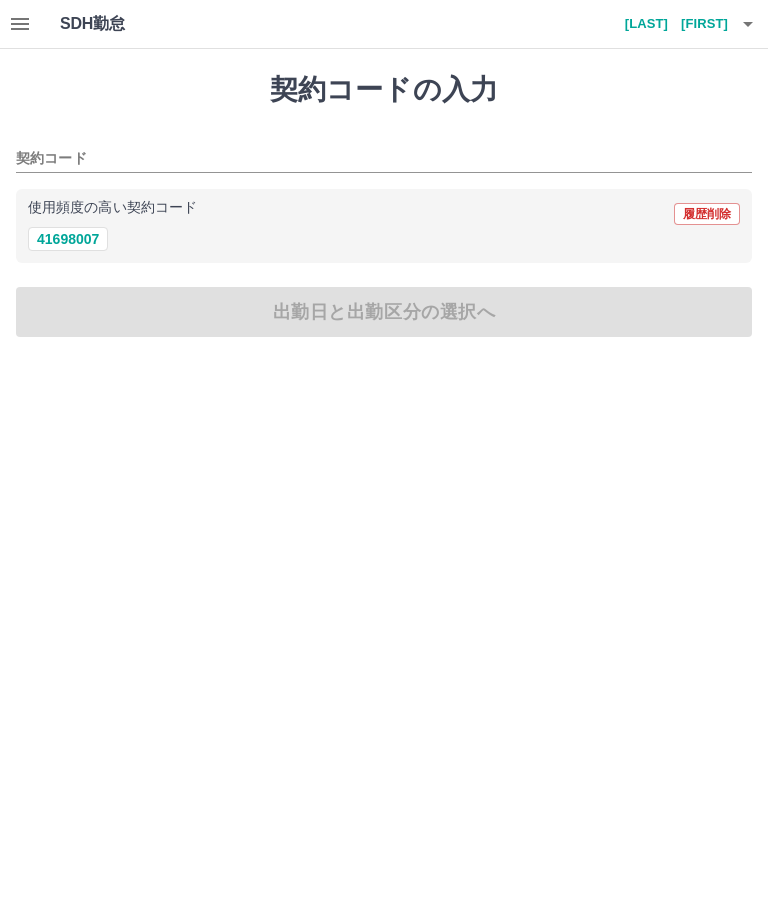 click on "41698007" at bounding box center (68, 239) 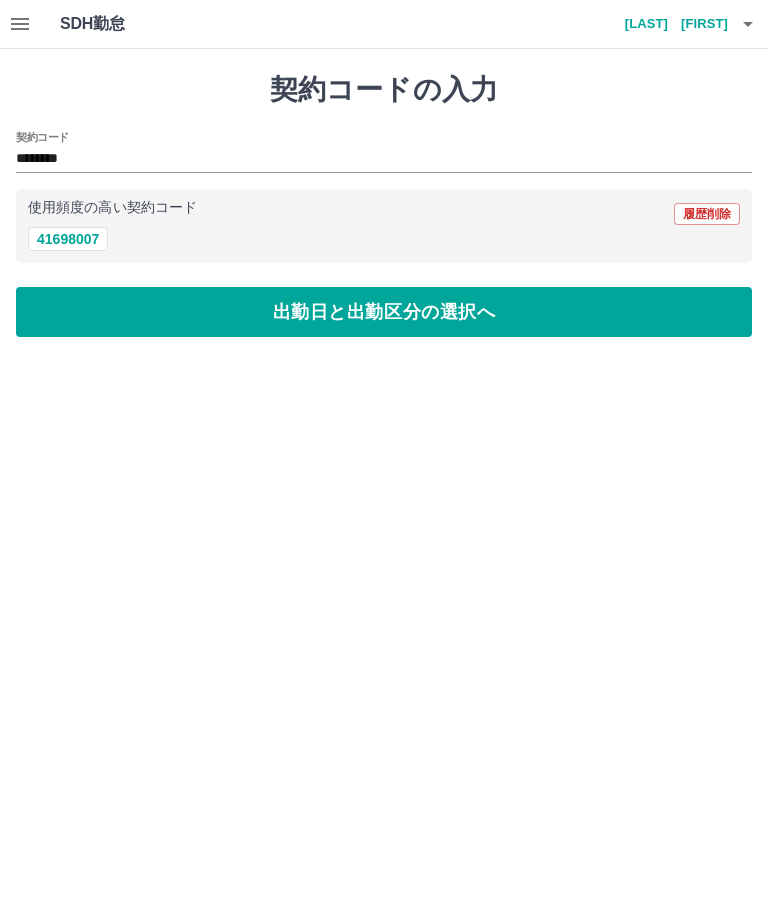 click on "出勤日と出勤区分の選択へ" at bounding box center (384, 312) 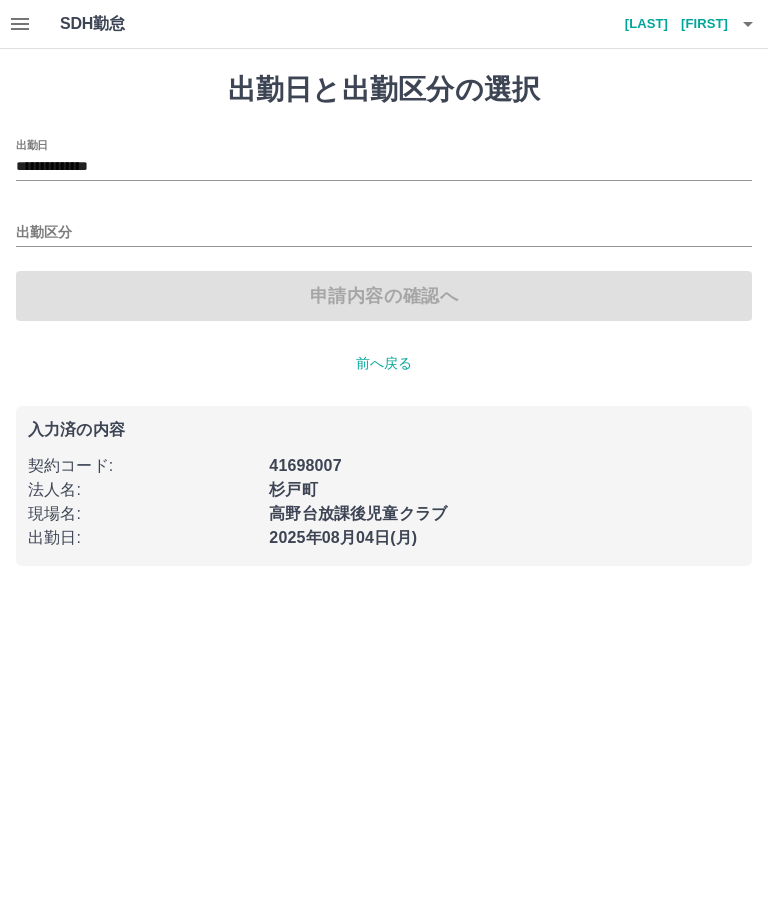 click on "**********" at bounding box center [384, 160] 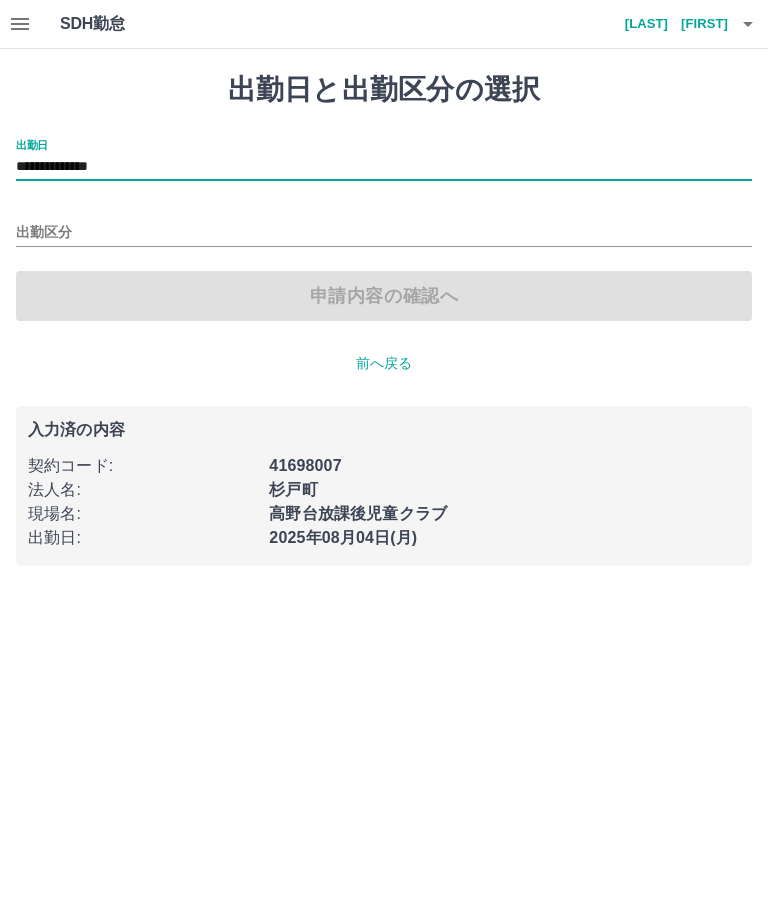 click on "**********" at bounding box center [384, 167] 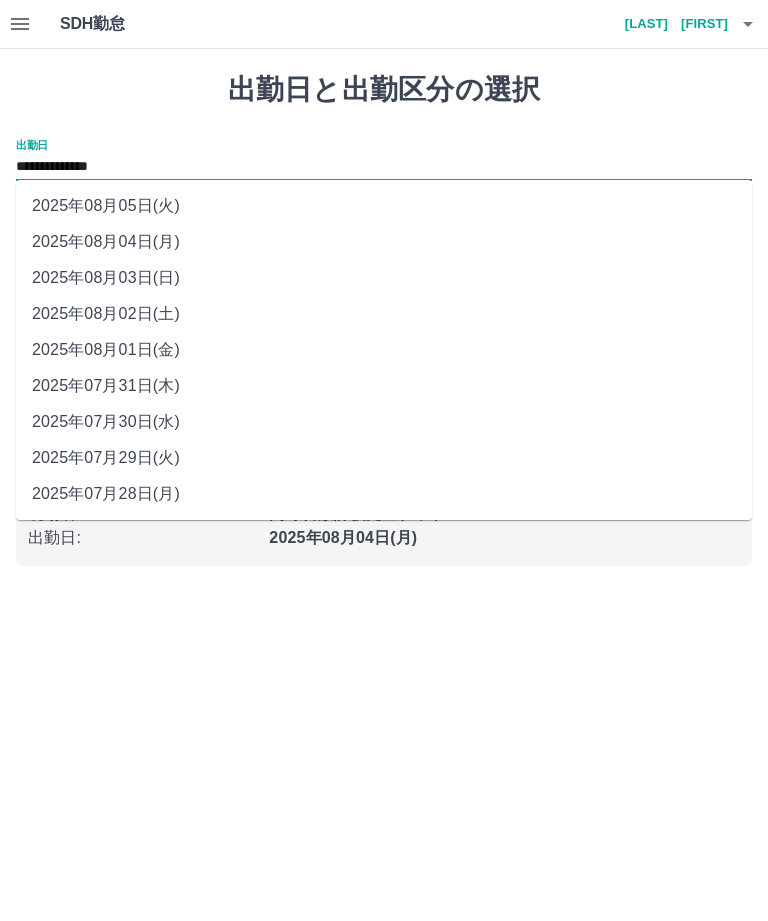 click on "2025年07月31日(木)" at bounding box center [384, 386] 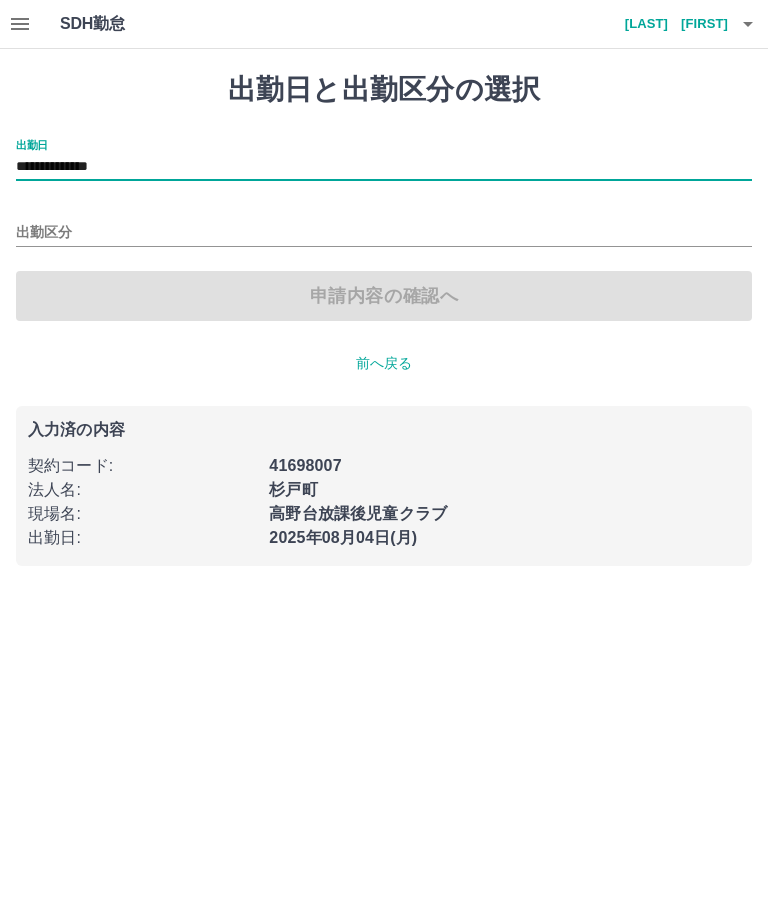 click on "出勤区分" at bounding box center [384, 233] 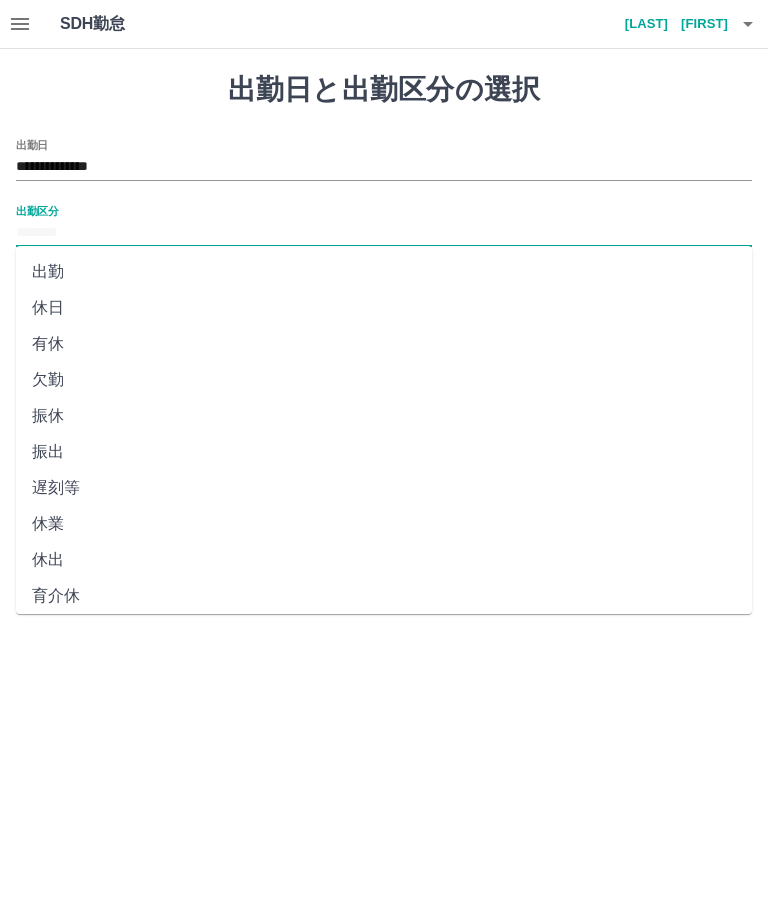 click on "休日" at bounding box center (384, 308) 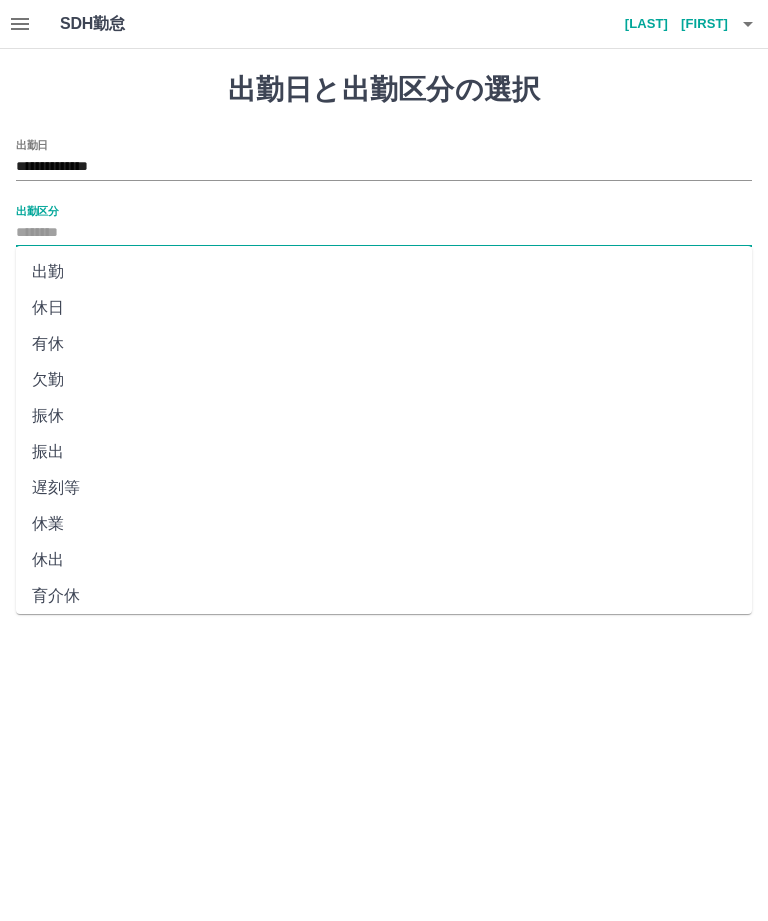type on "**" 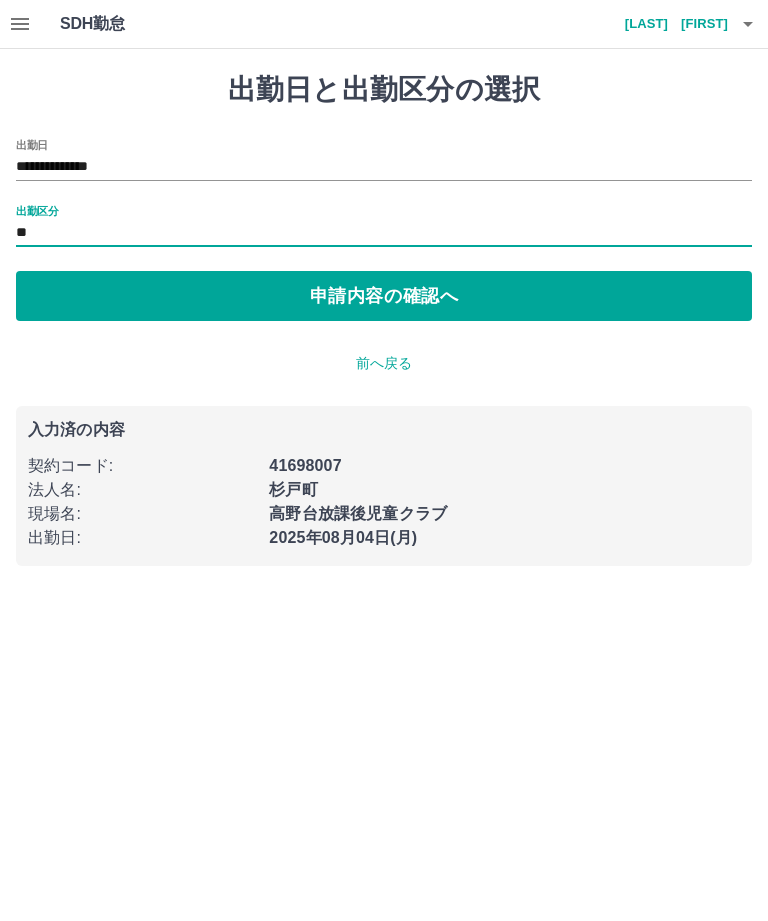click on "申請内容の確認へ" at bounding box center (384, 296) 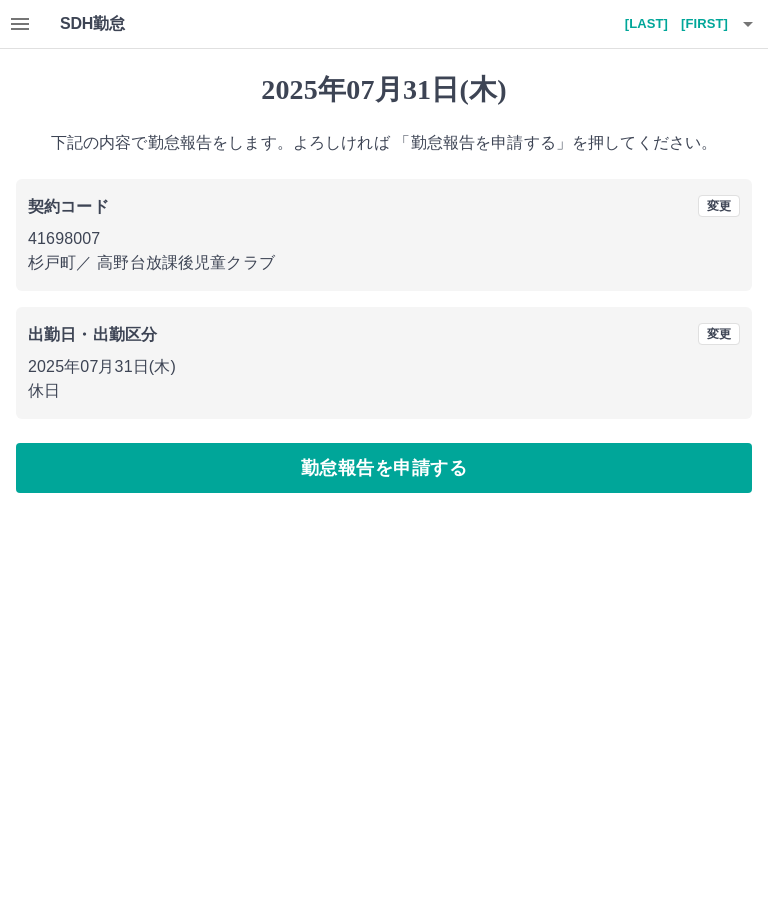 click on "勤怠報告を申請する" at bounding box center (384, 468) 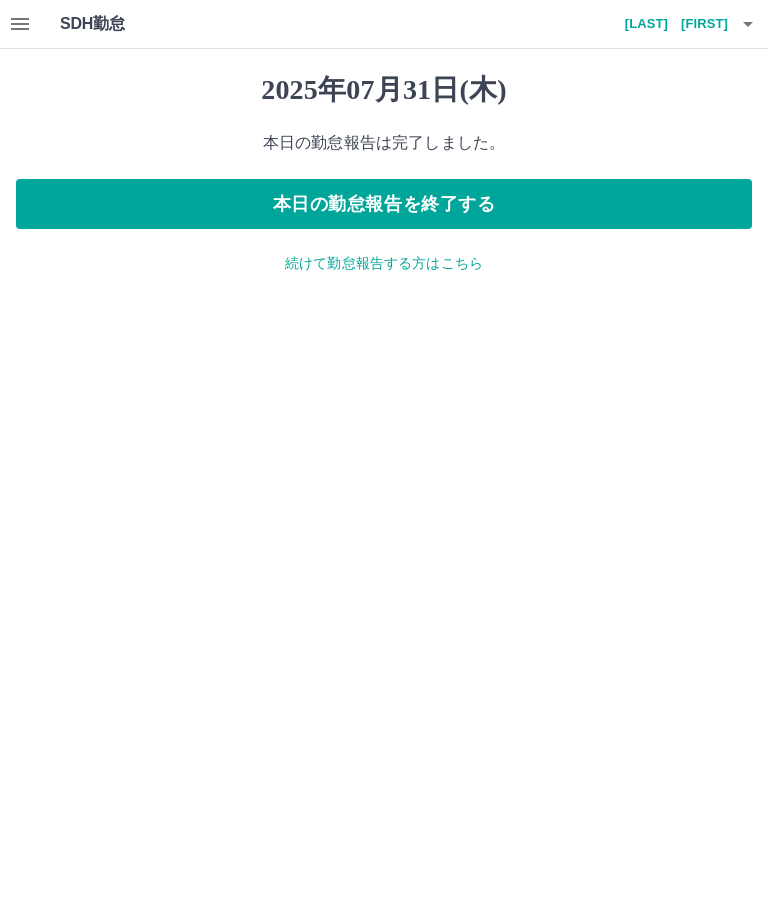 click on "続けて勤怠報告する方はこちら" at bounding box center (384, 263) 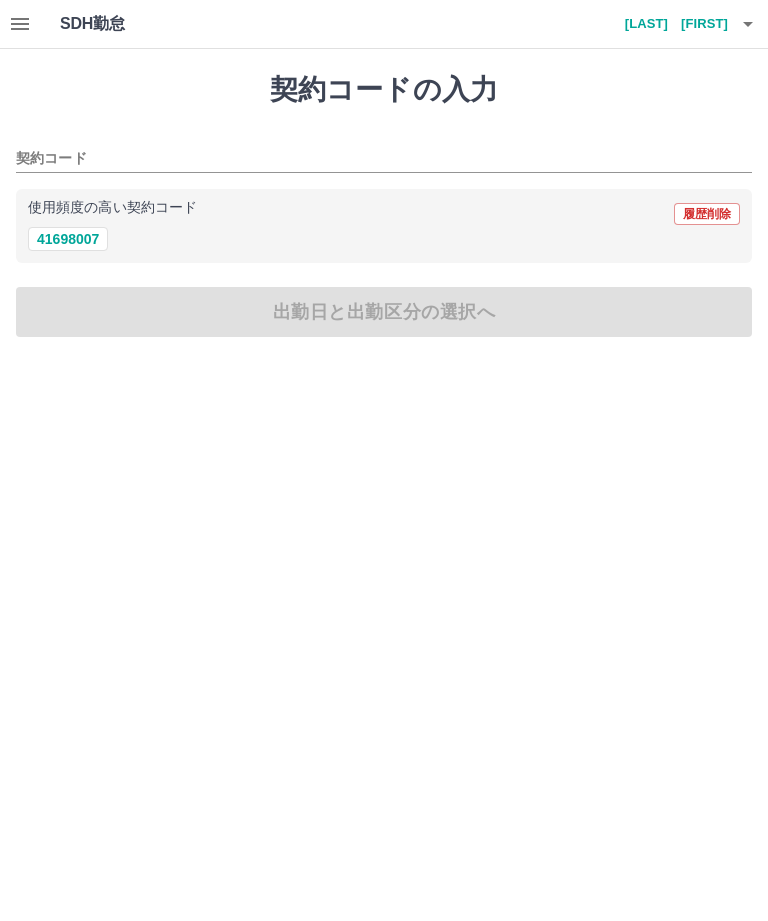 click on "41698007" at bounding box center [68, 239] 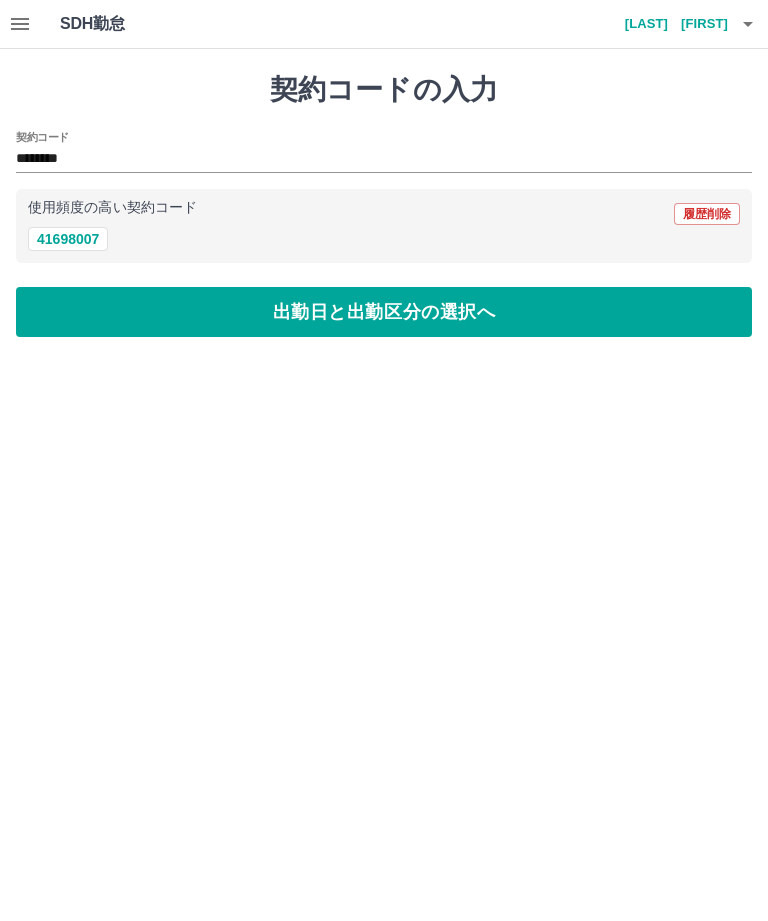click on "出勤日と出勤区分の選択へ" at bounding box center [384, 312] 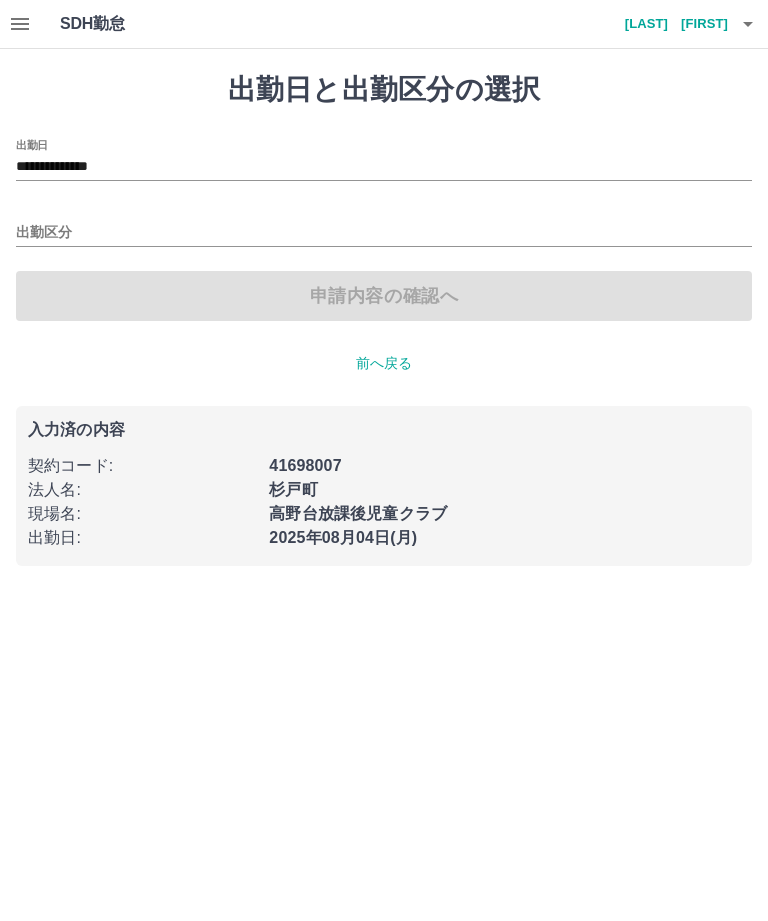 click on "**********" at bounding box center [384, 167] 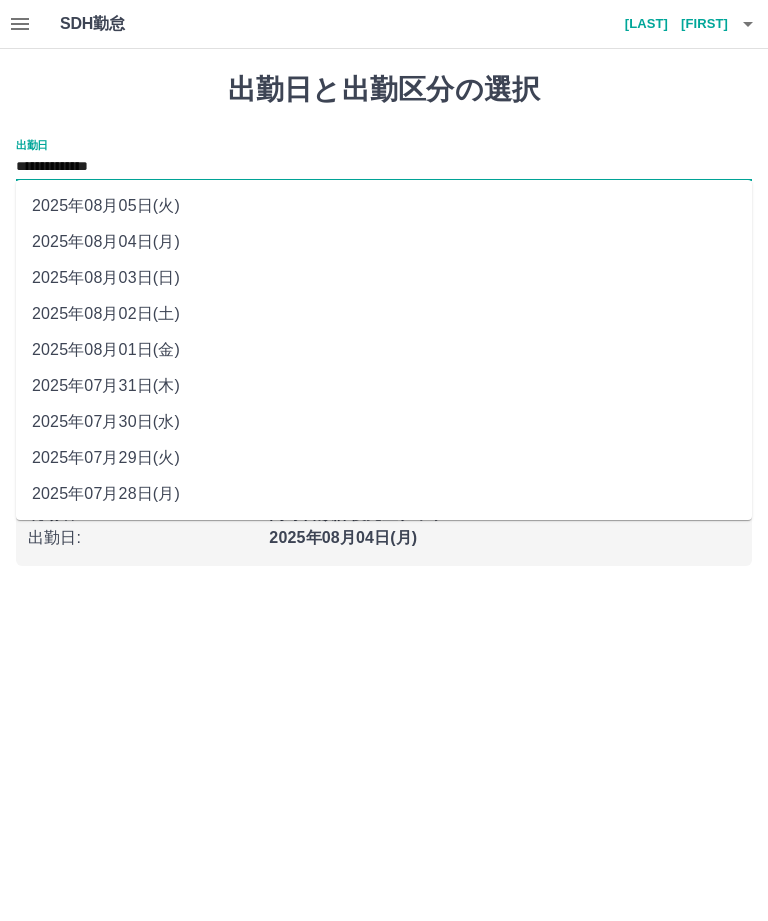 click on "2025年08月01日(金)" at bounding box center (384, 350) 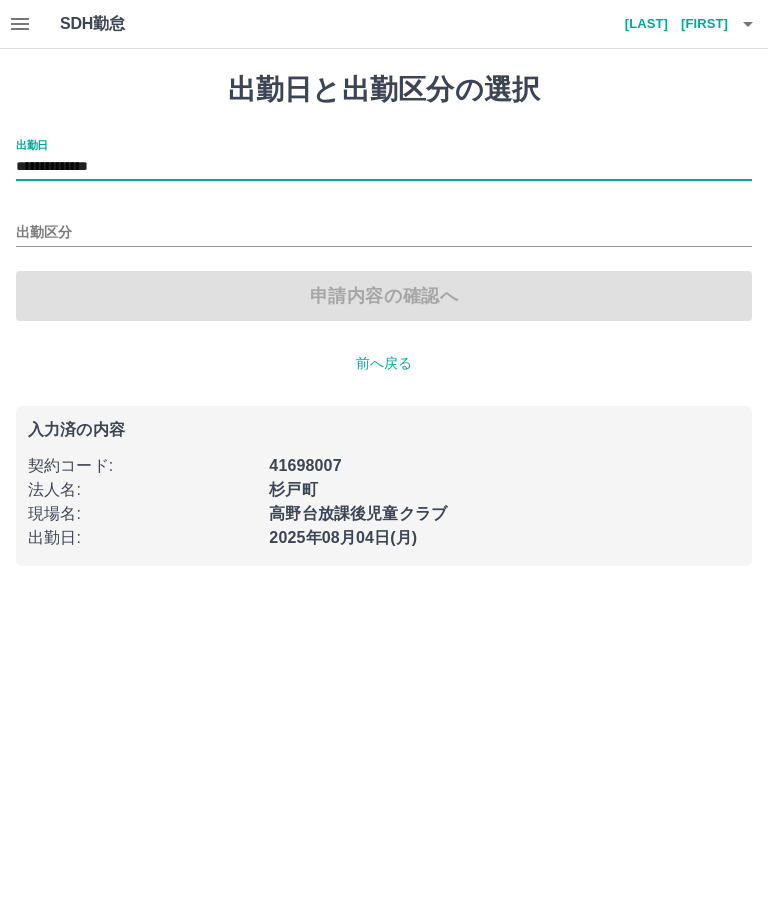 click on "出勤区分" at bounding box center [384, 233] 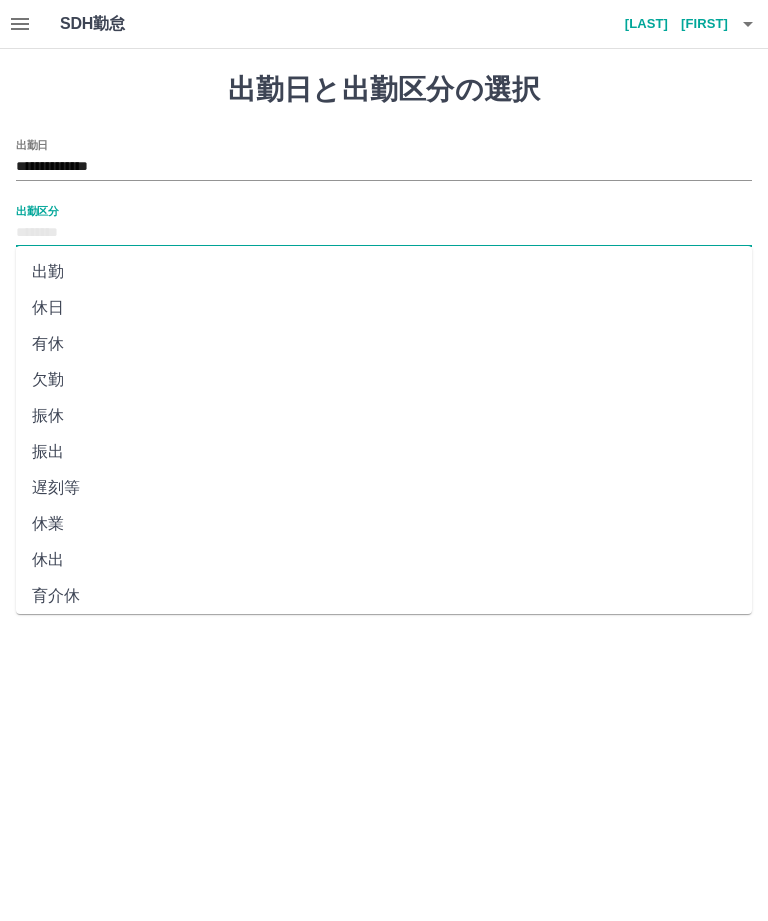 click on "休日" at bounding box center (384, 308) 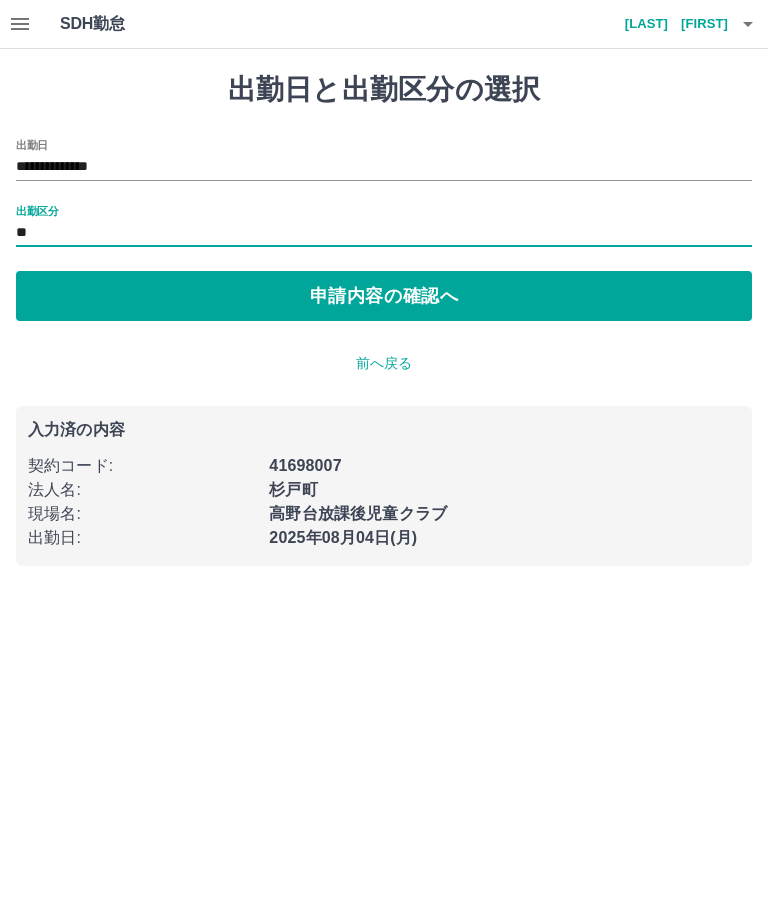 type on "**" 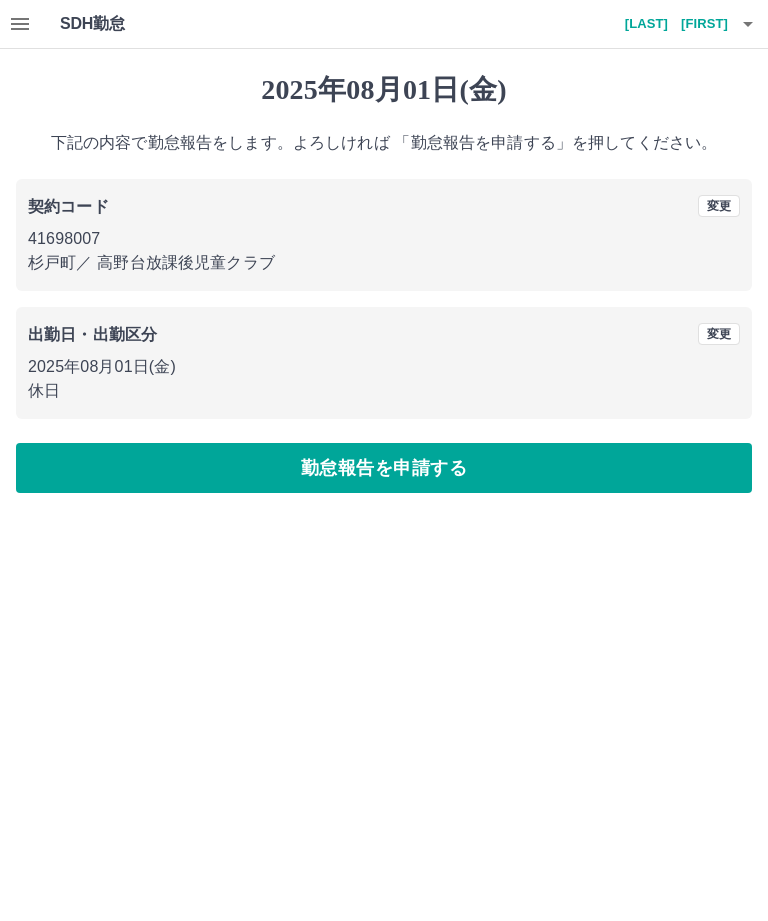 click on "勤怠報告を申請する" at bounding box center (384, 468) 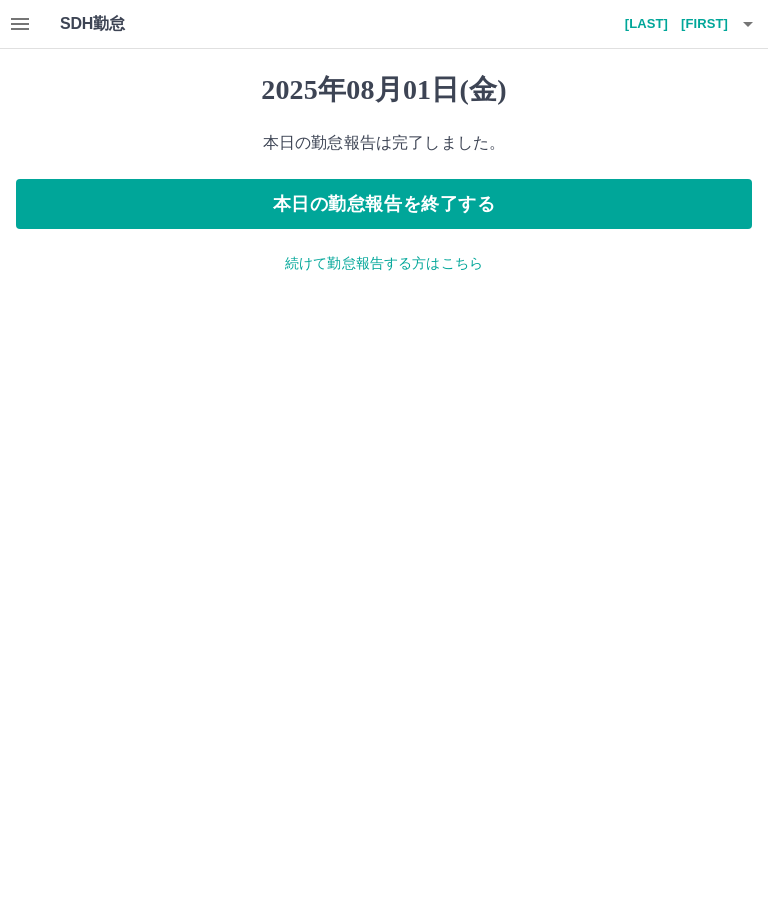 click on "続けて勤怠報告する方はこちら" at bounding box center (384, 263) 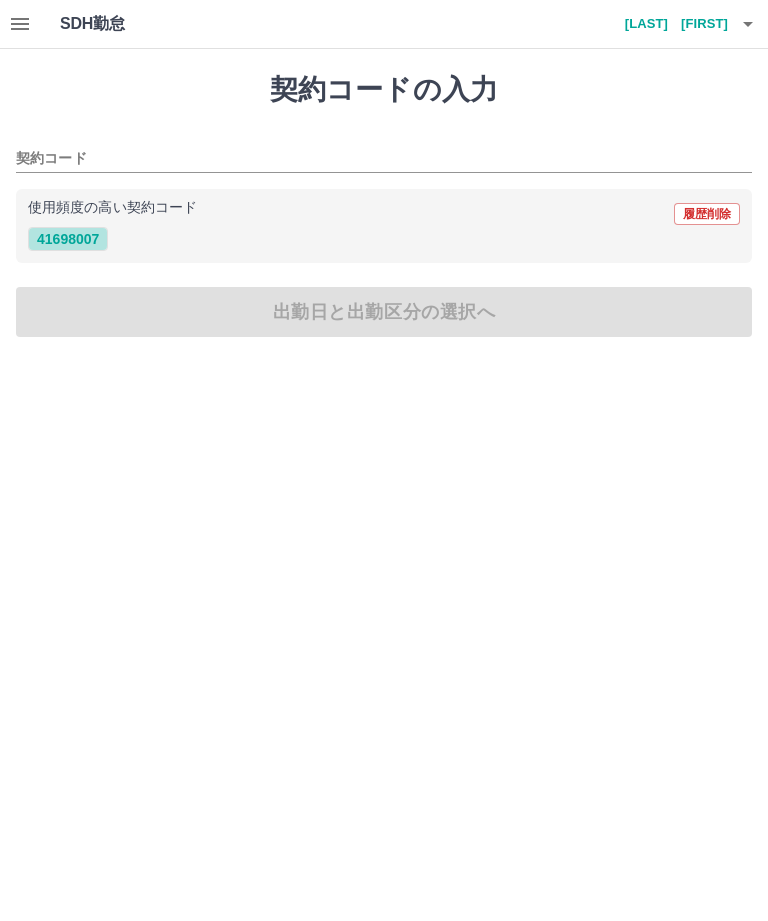 click on "41698007" at bounding box center (68, 239) 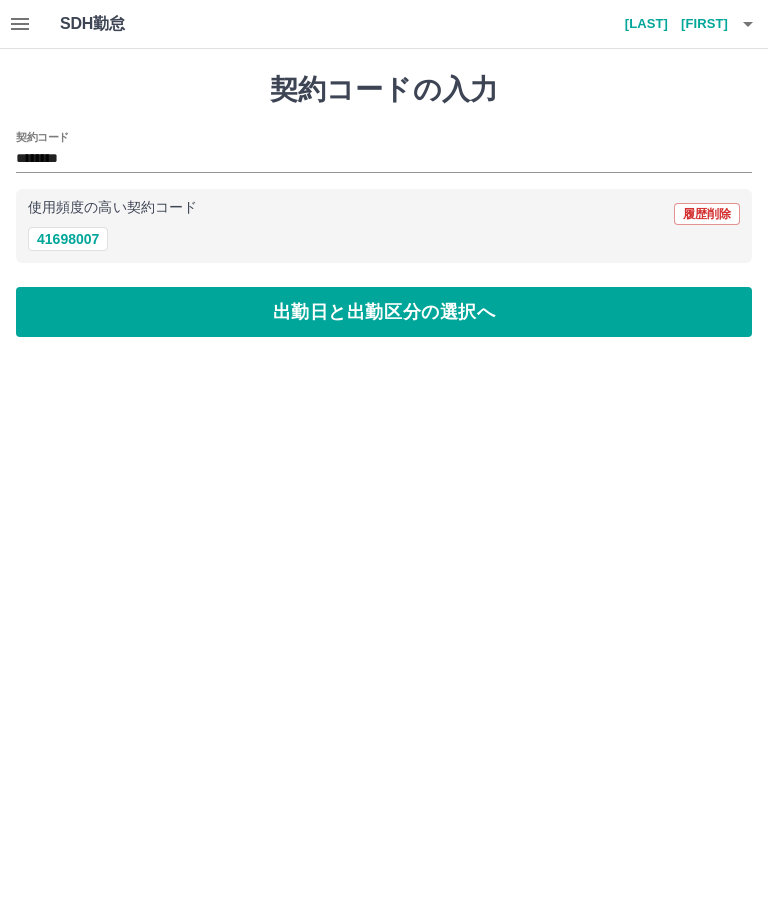 click on "出勤日と出勤区分の選択へ" at bounding box center (384, 312) 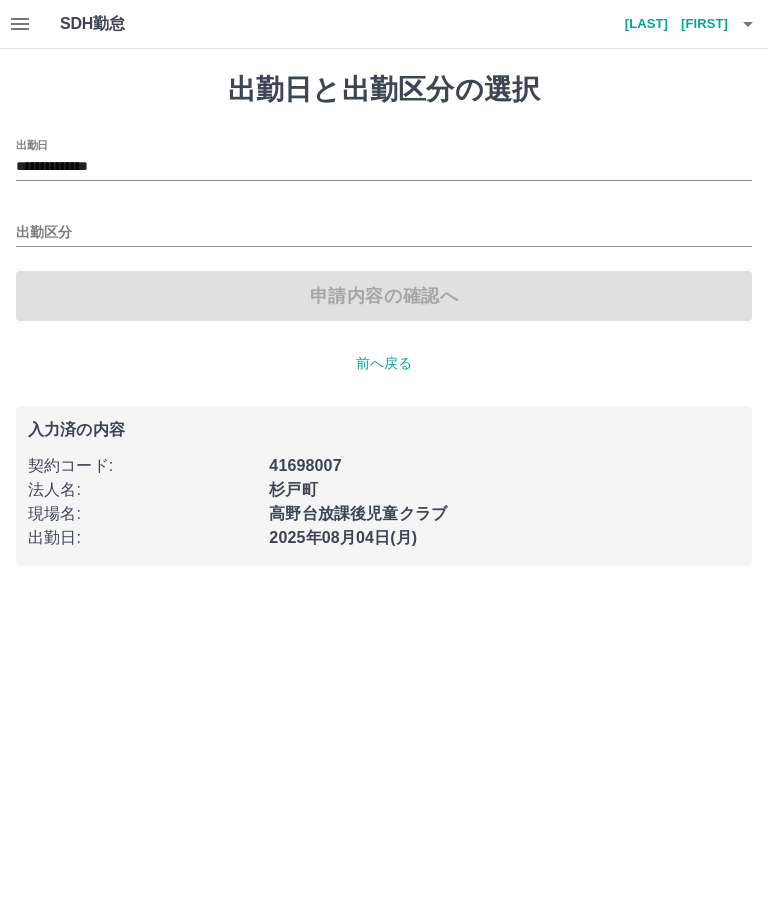 click on "**********" at bounding box center (384, 167) 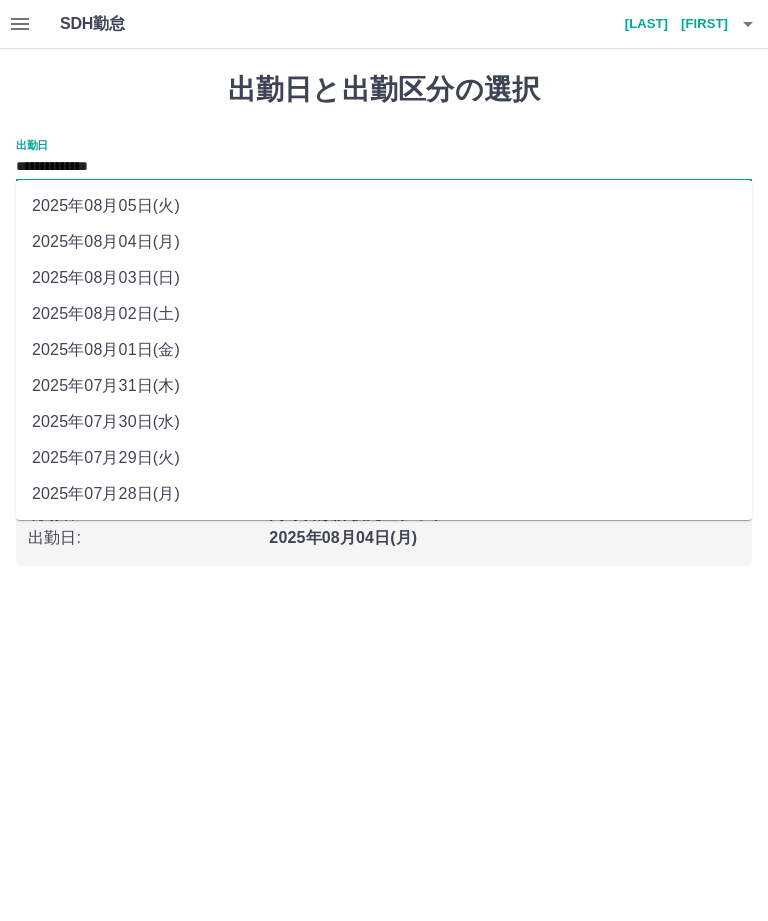 click on "2025年08月02日(土)" at bounding box center (384, 314) 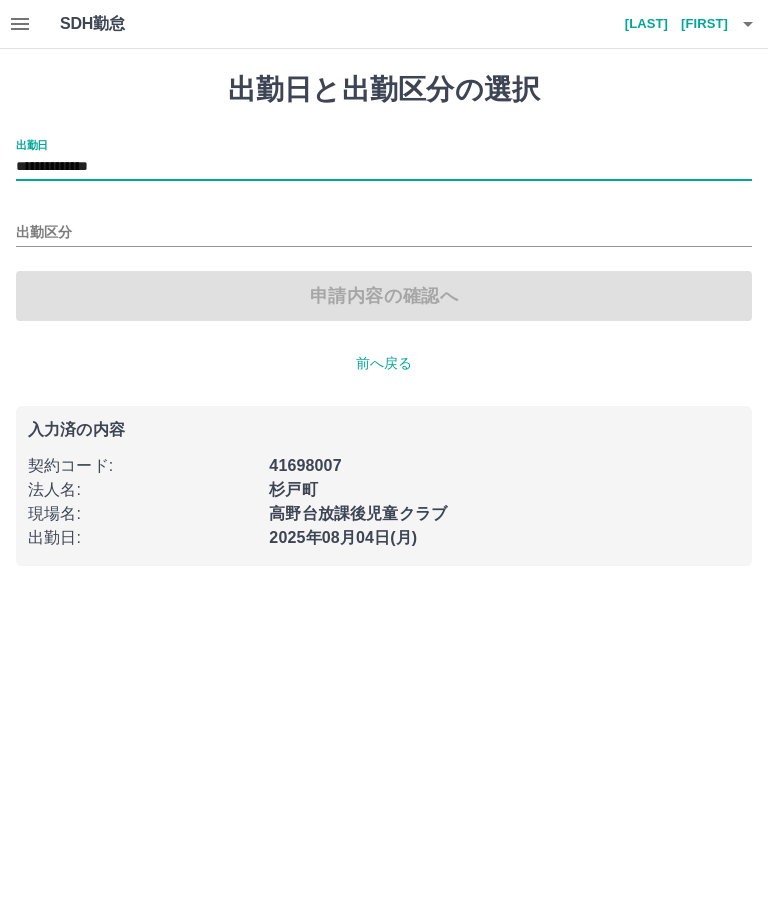 click on "出勤区分" at bounding box center (384, 233) 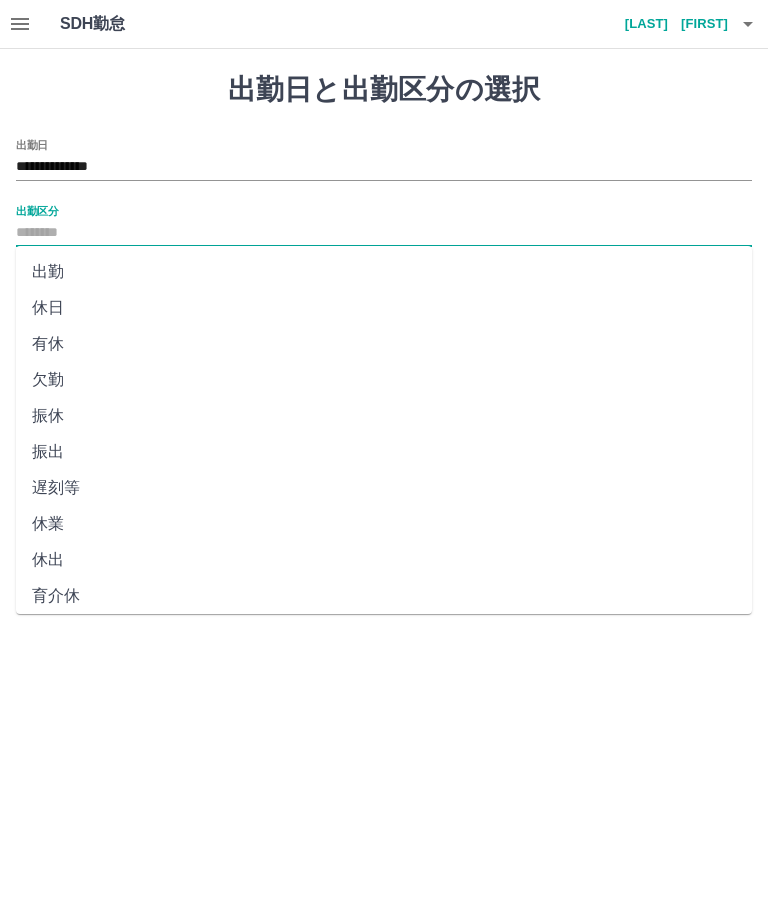 click on "休日" at bounding box center [384, 308] 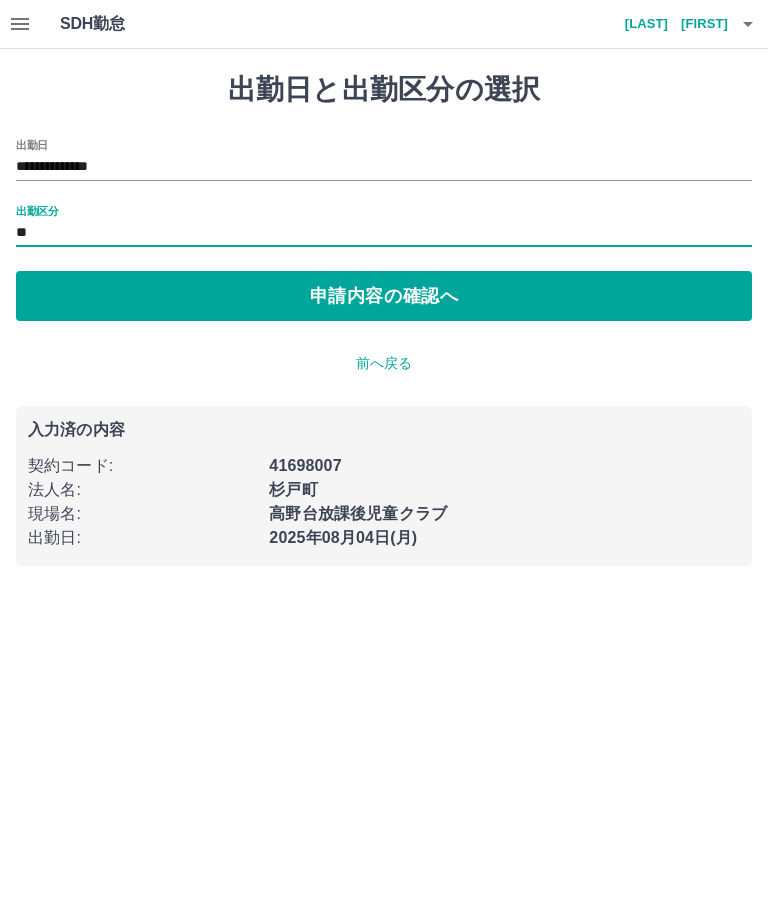 type on "**" 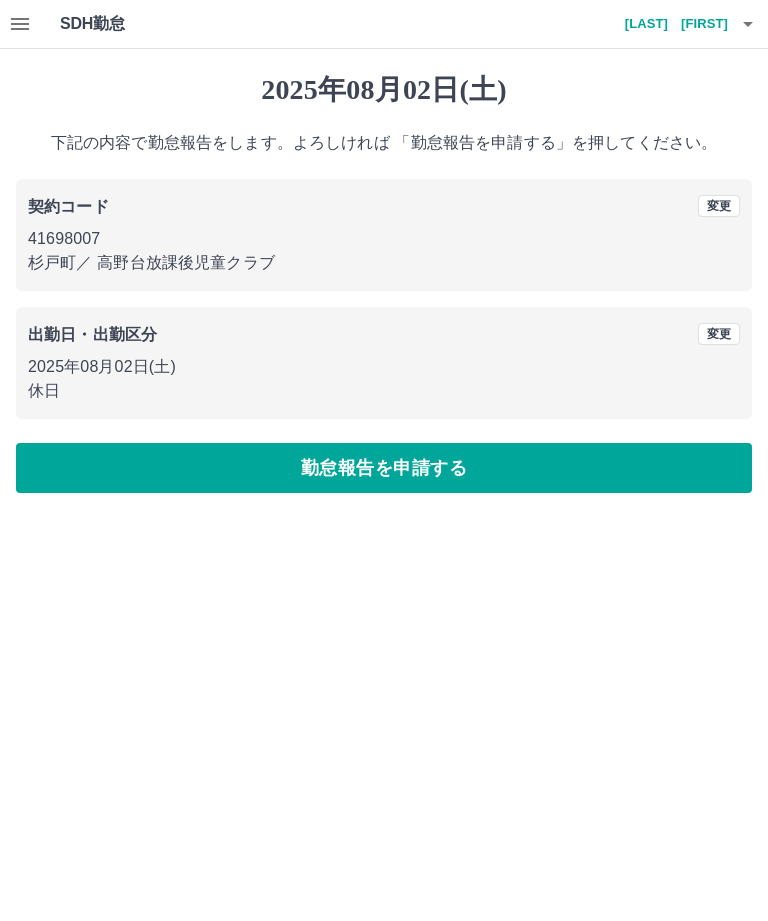 click on "勤怠報告を申請する" at bounding box center [384, 468] 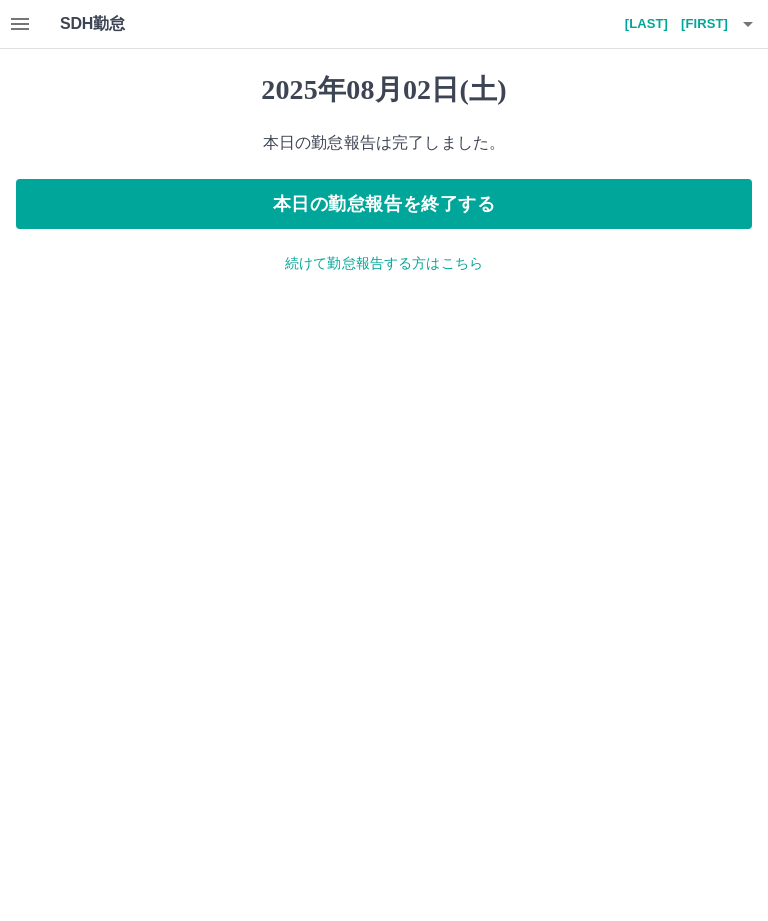 click on "続けて勤怠報告する方はこちら" at bounding box center [384, 263] 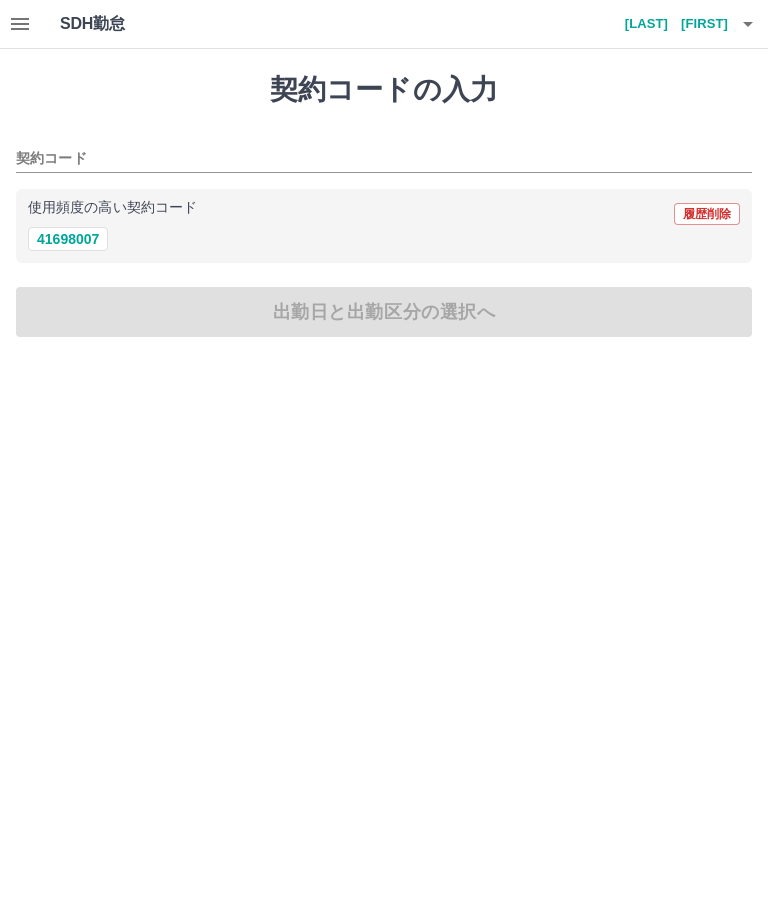 click on "41698007" at bounding box center [68, 239] 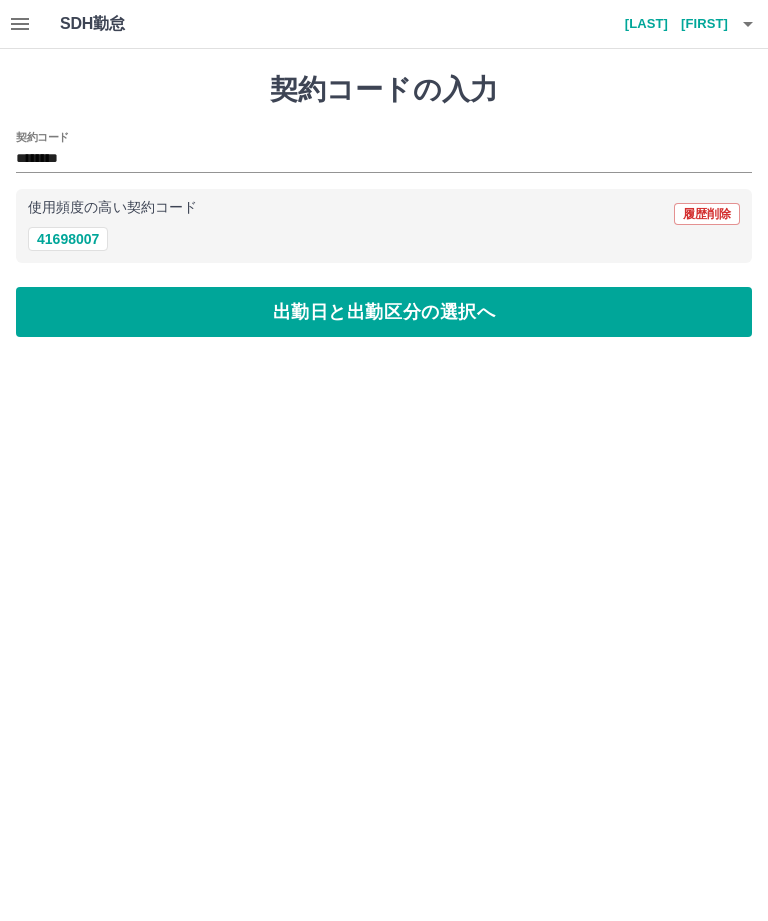 click on "出勤日と出勤区分の選択へ" at bounding box center (384, 312) 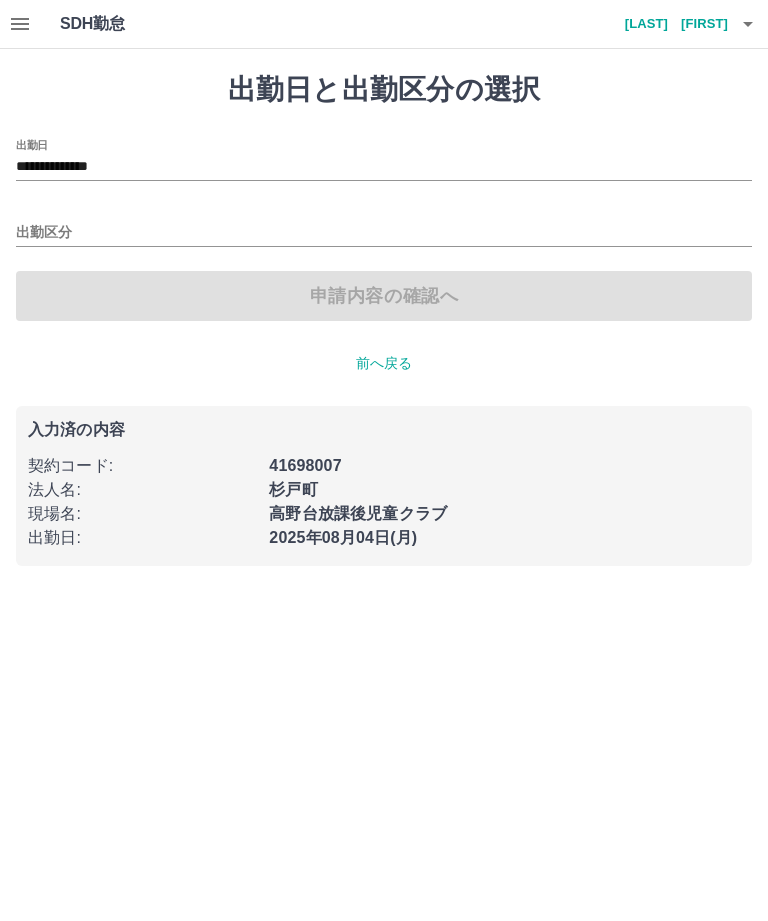 click on "**********" at bounding box center (384, 160) 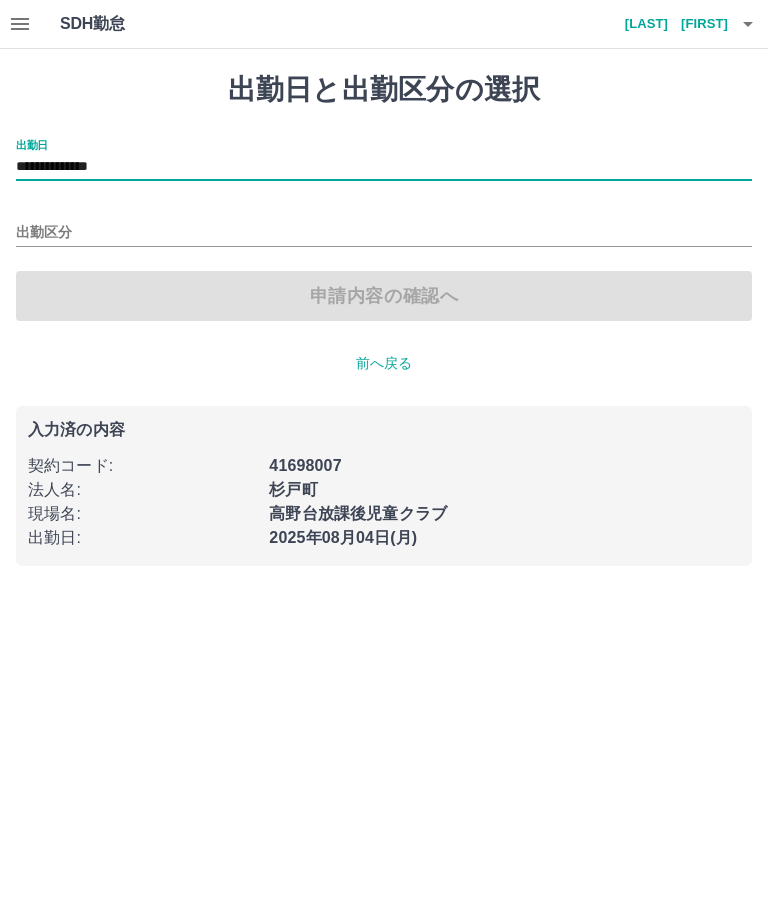 click on "**********" at bounding box center (384, 167) 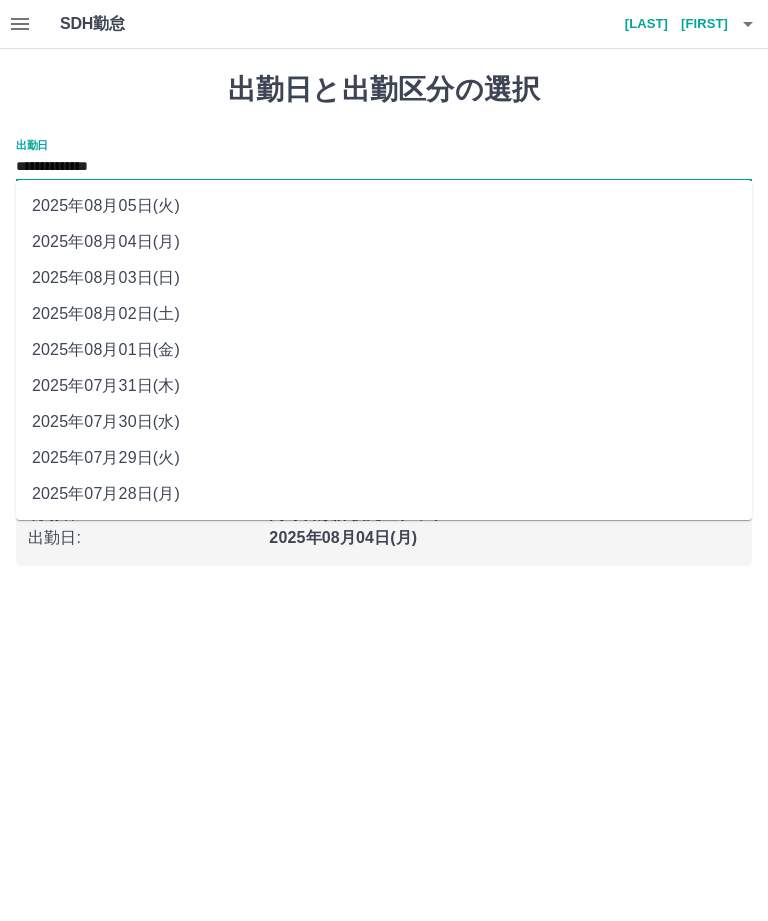 click on "2025年08月03日(日)" at bounding box center (384, 278) 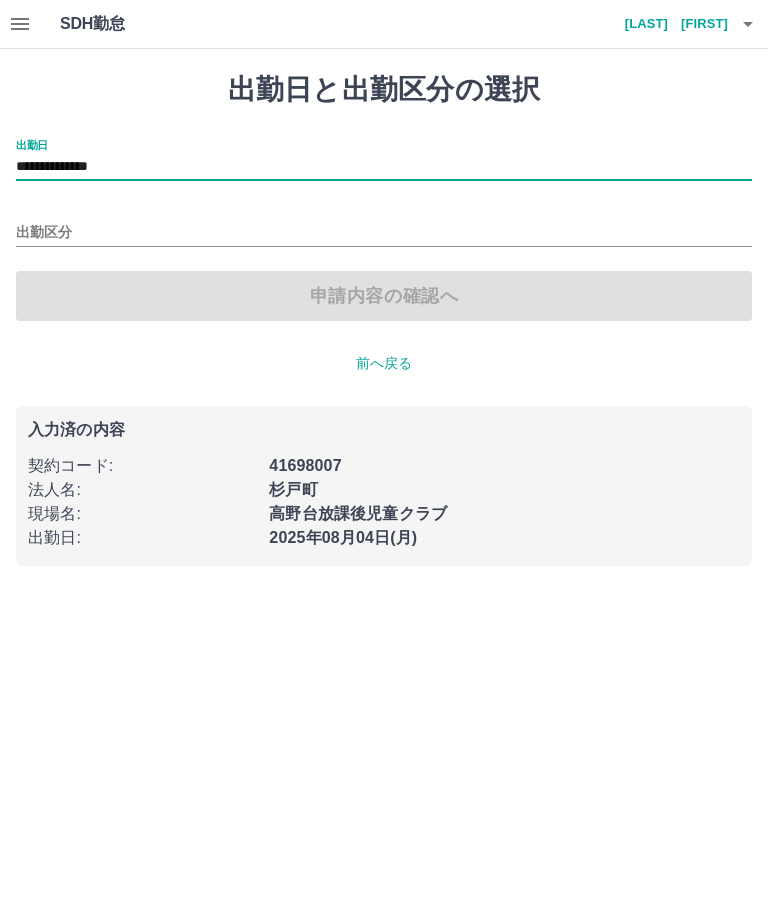 click on "出勤区分" at bounding box center (384, 233) 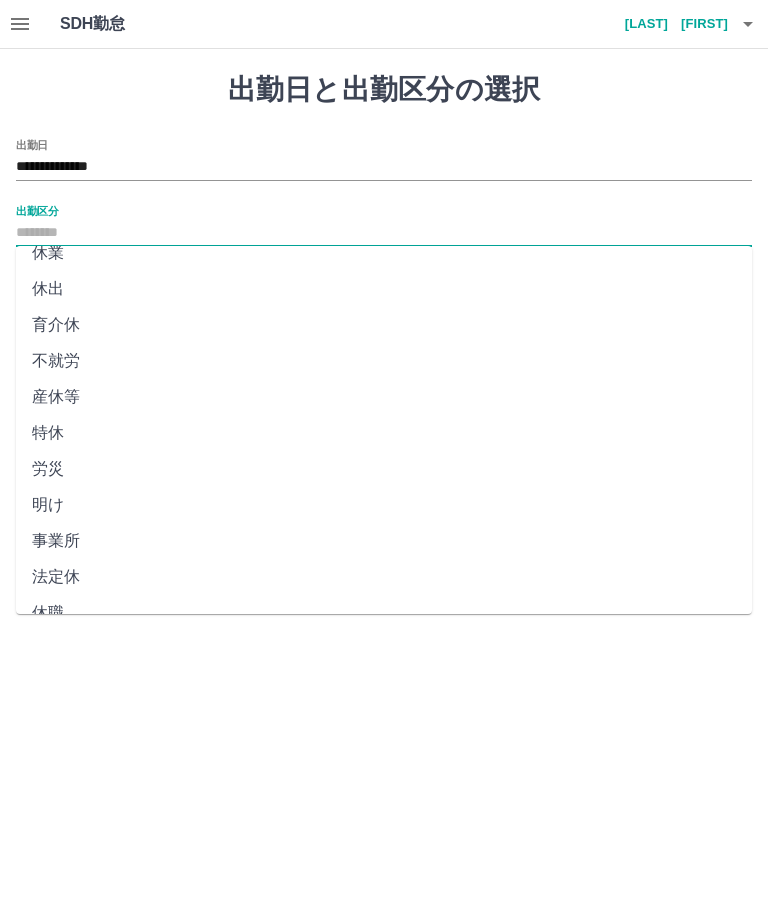 scroll, scrollTop: 270, scrollLeft: 0, axis: vertical 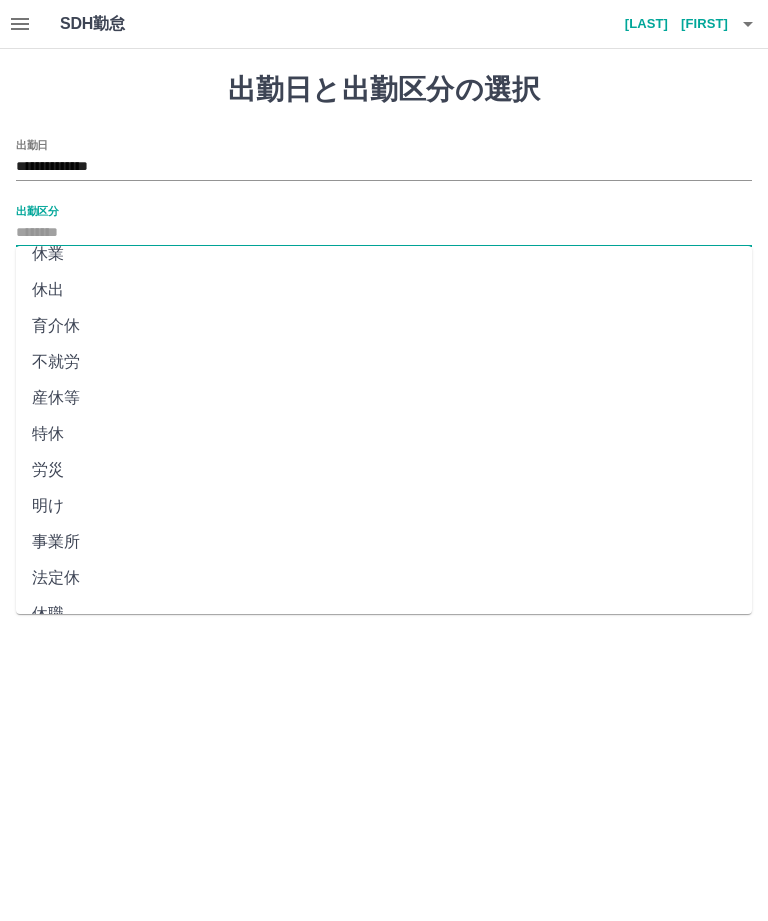 click on "法定休" at bounding box center (384, 578) 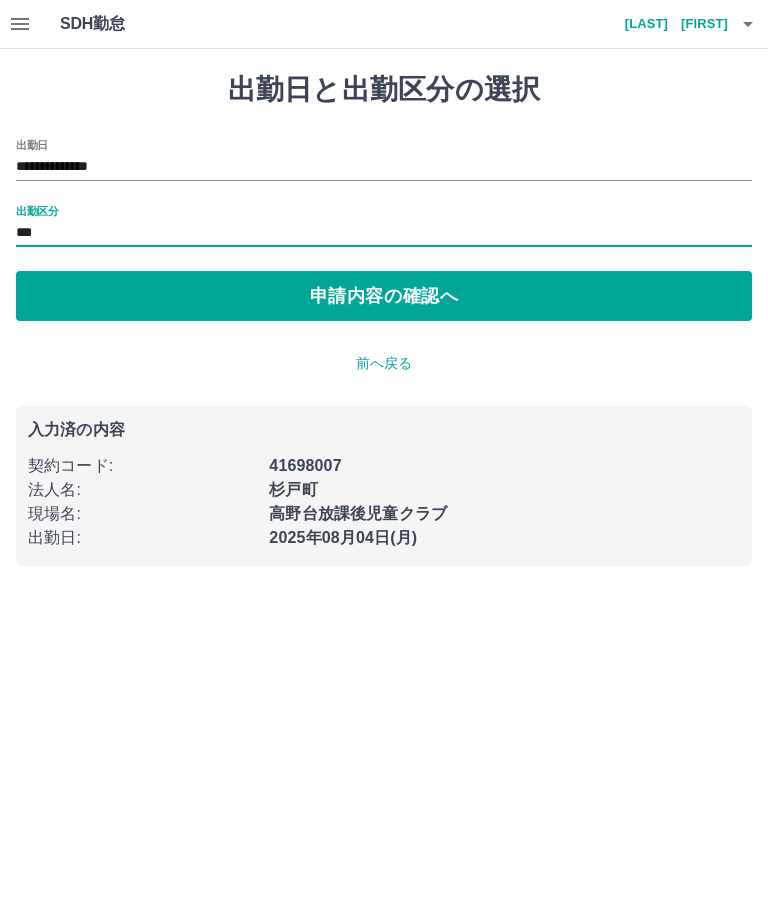 click on "申請内容の確認へ" at bounding box center (384, 296) 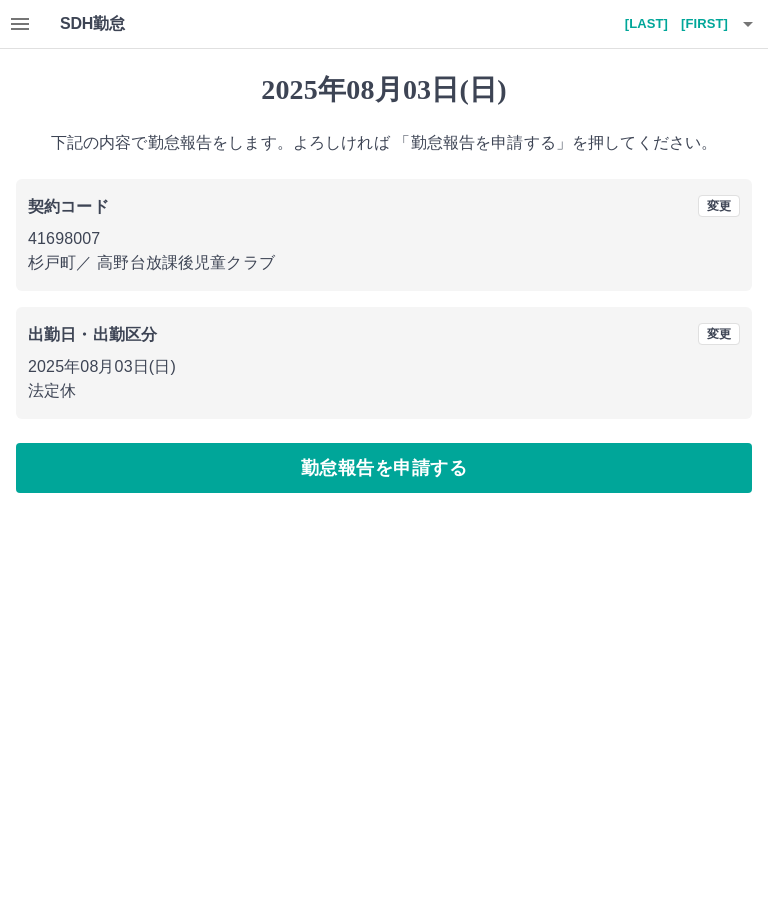 click on "勤怠報告を申請する" at bounding box center [384, 468] 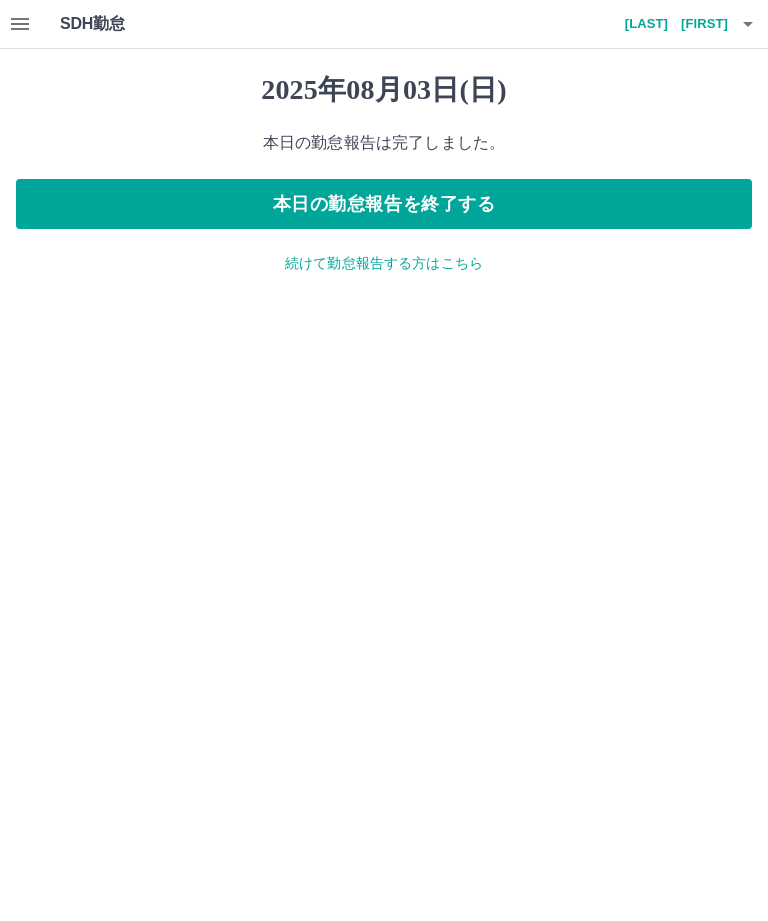 click on "続けて勤怠報告する方はこちら" at bounding box center [384, 263] 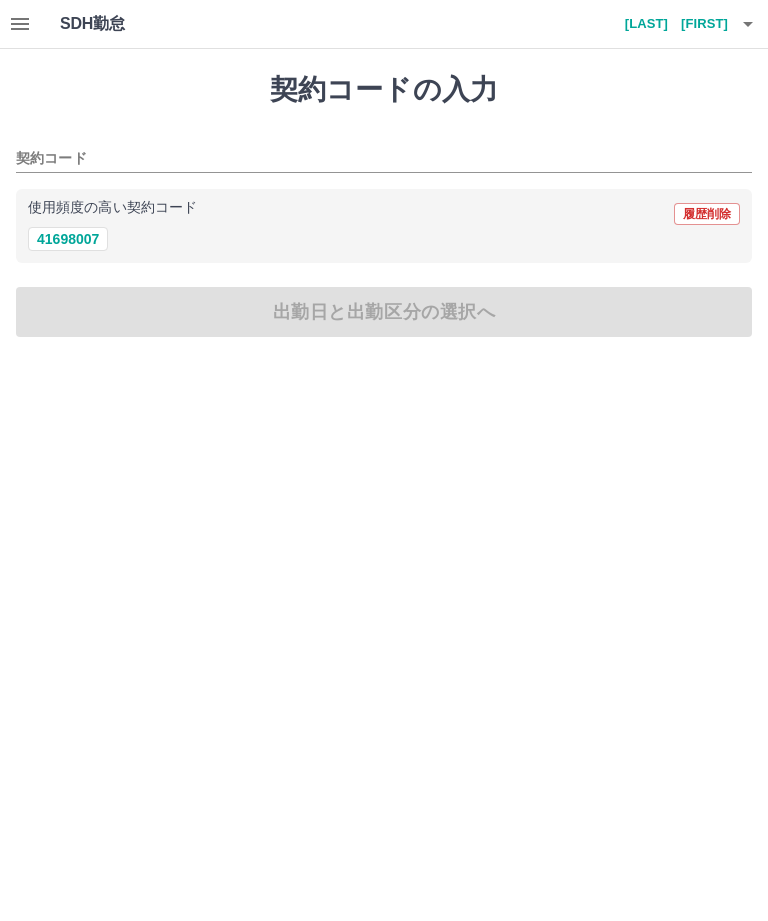 click on "41698007" at bounding box center [68, 239] 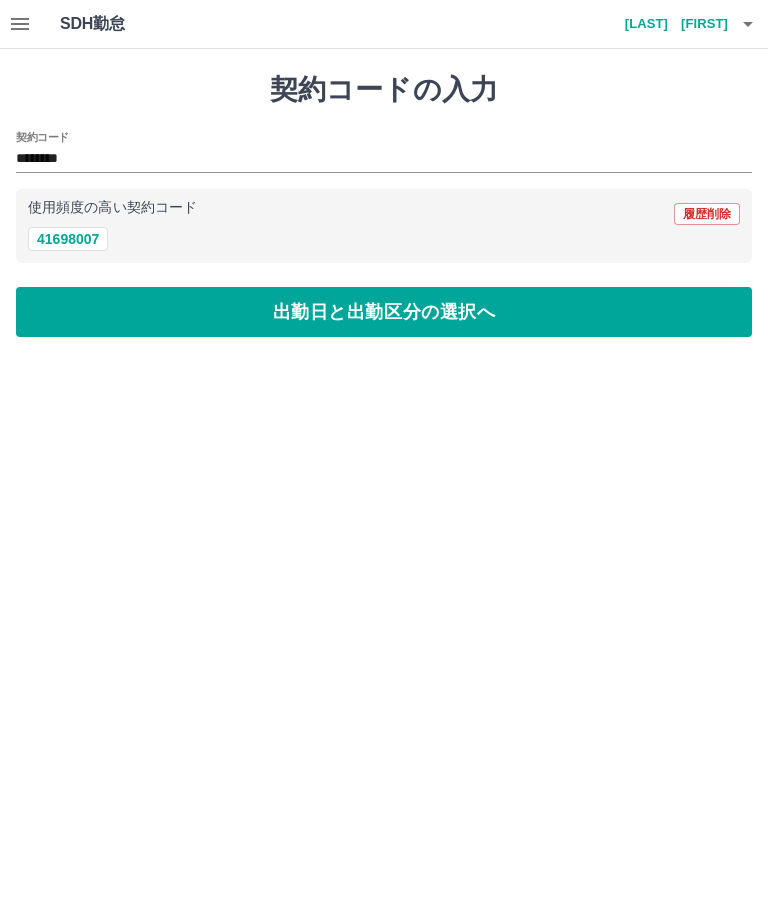 click on "出勤日と出勤区分の選択へ" at bounding box center (384, 312) 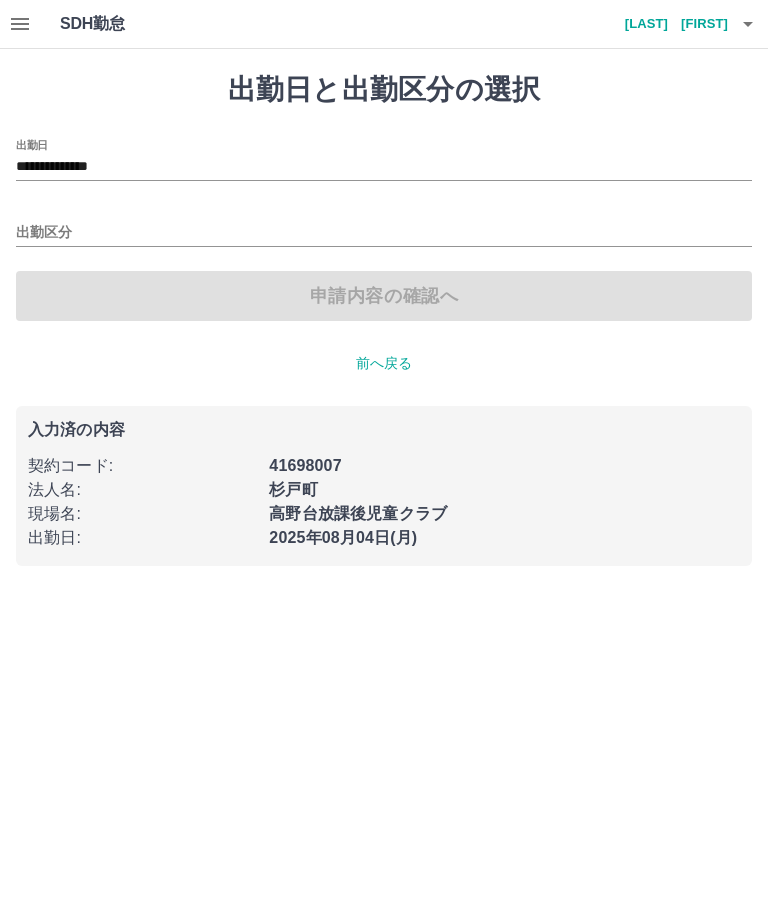 click on "**********" at bounding box center (384, 167) 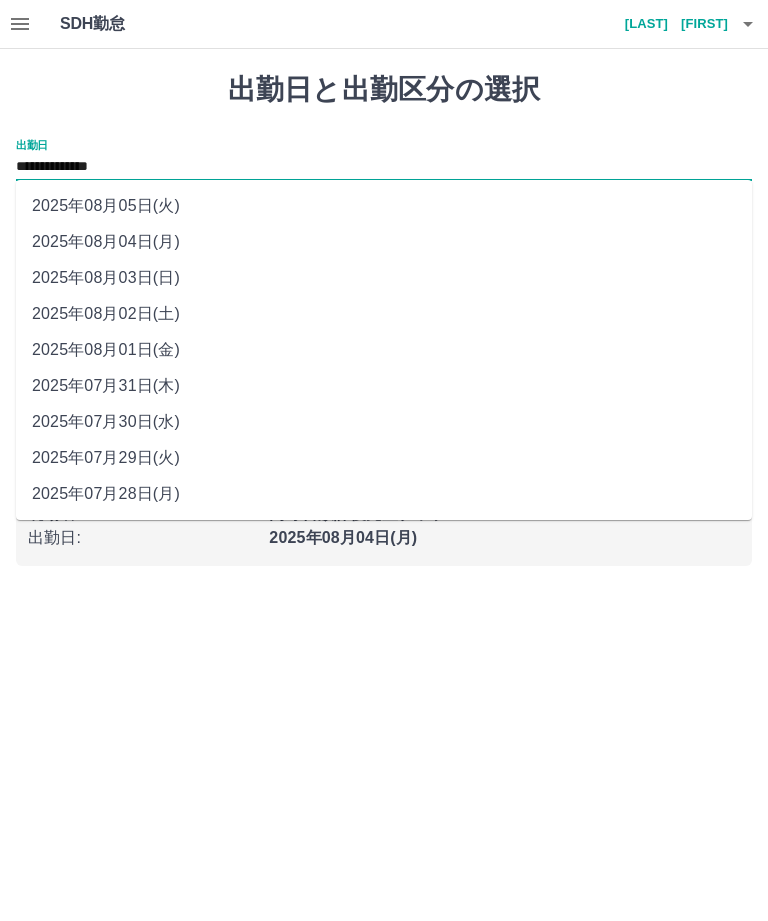 click on "**********" at bounding box center (384, 295) 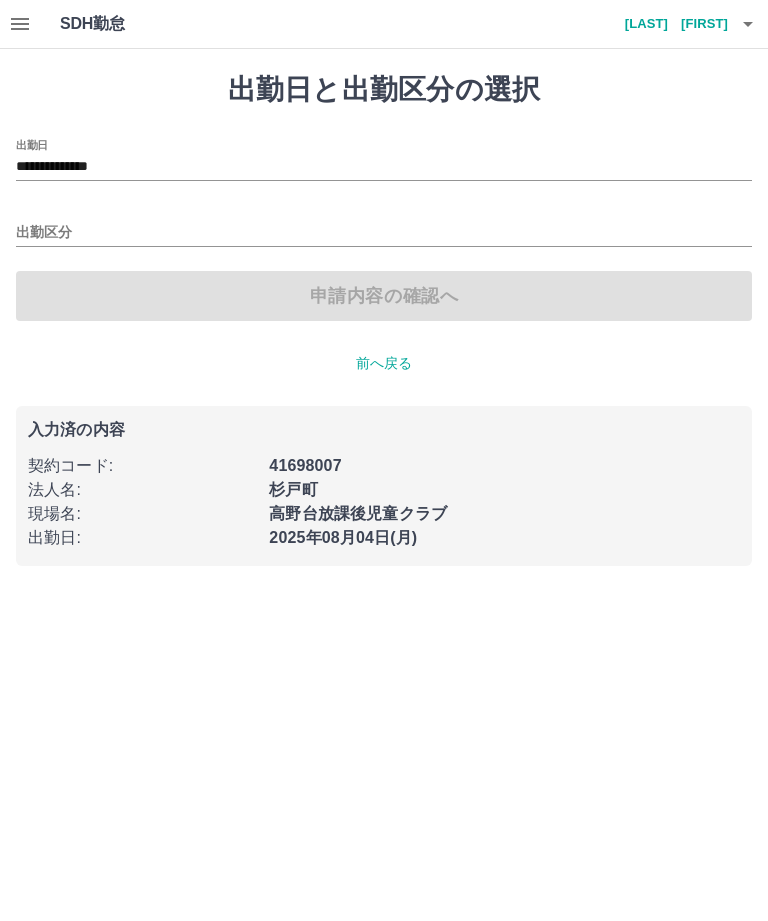 click on "出勤区分" at bounding box center (384, 233) 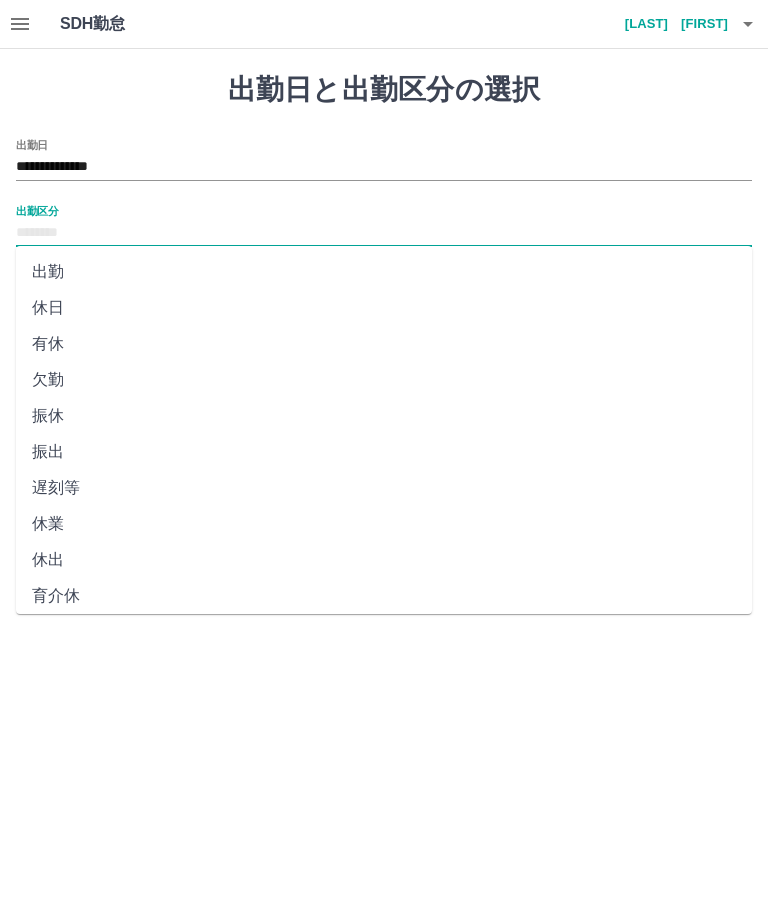 click on "出勤" at bounding box center (384, 272) 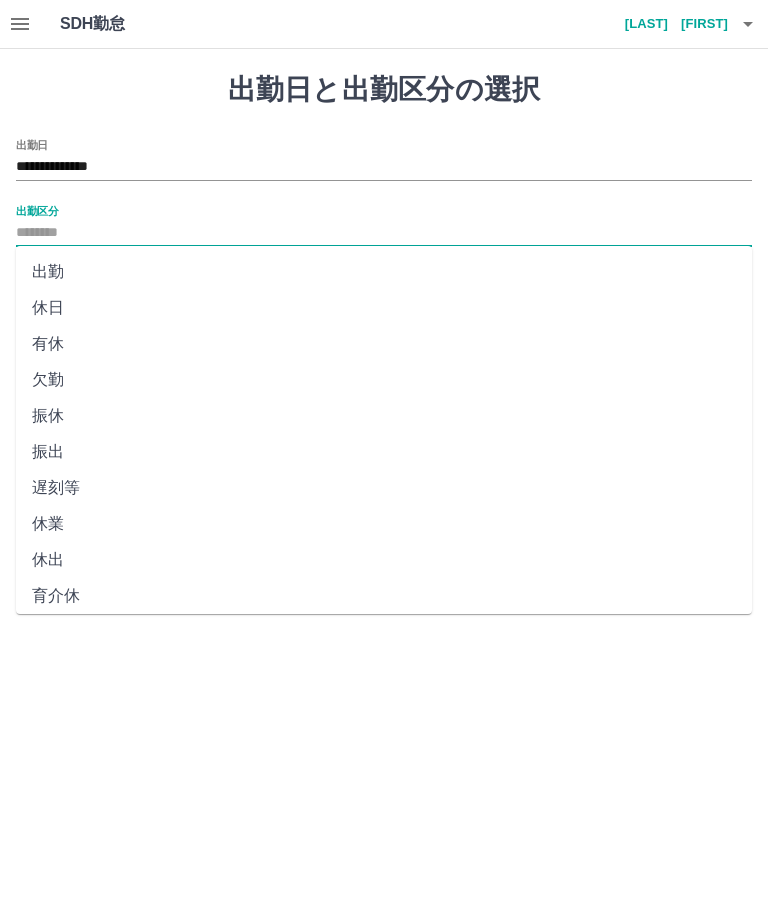 type on "**" 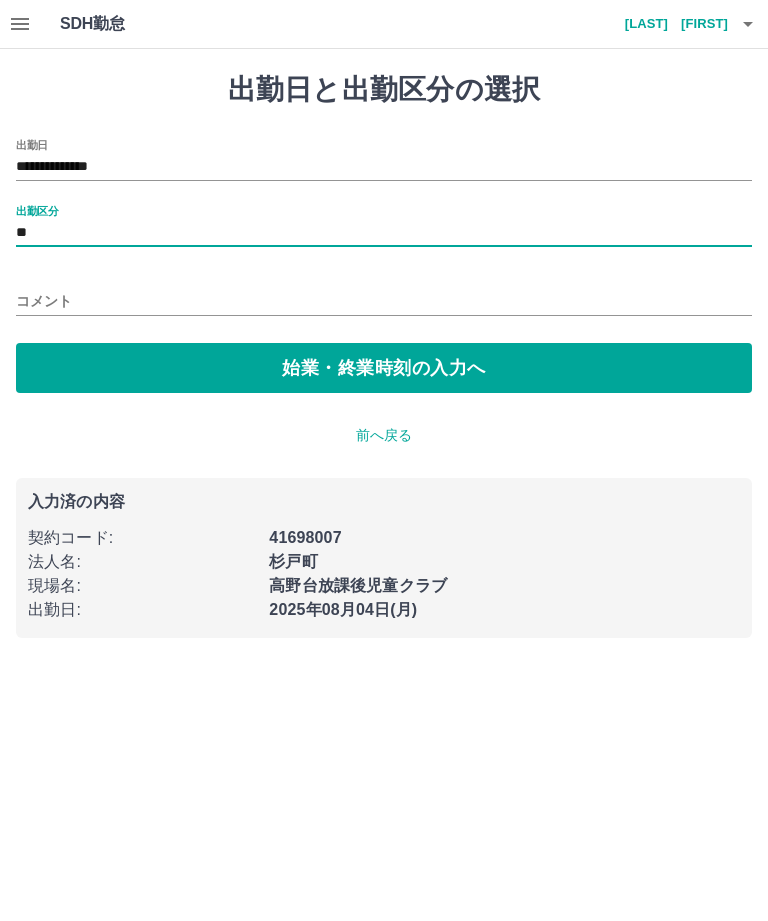 click on "始業・終業時刻の入力へ" at bounding box center [384, 368] 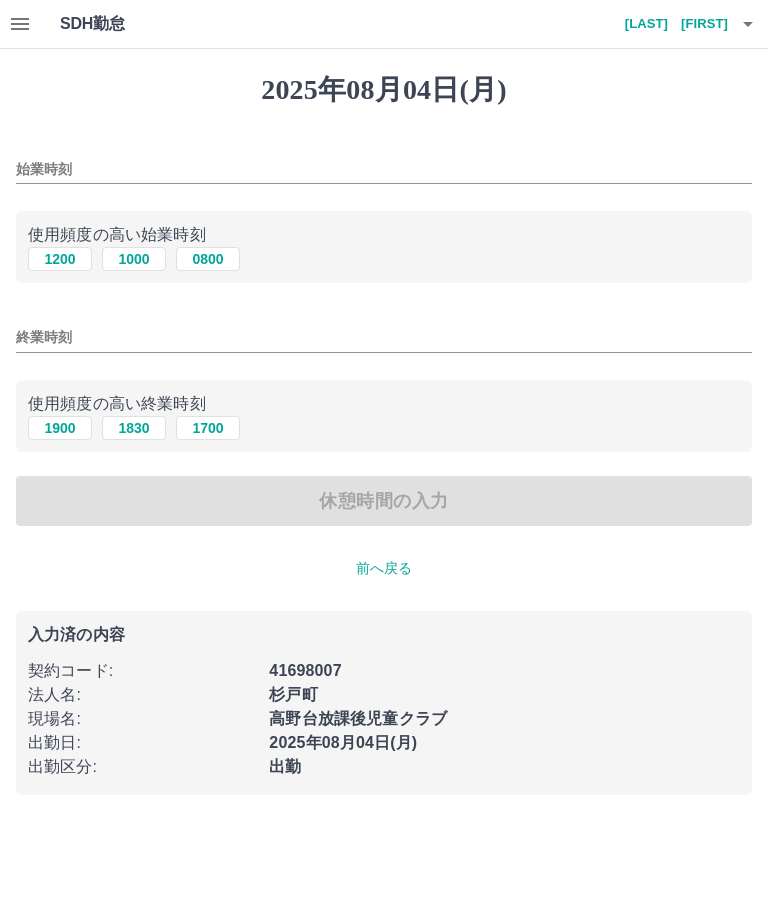 click on "始業時刻" at bounding box center (384, 169) 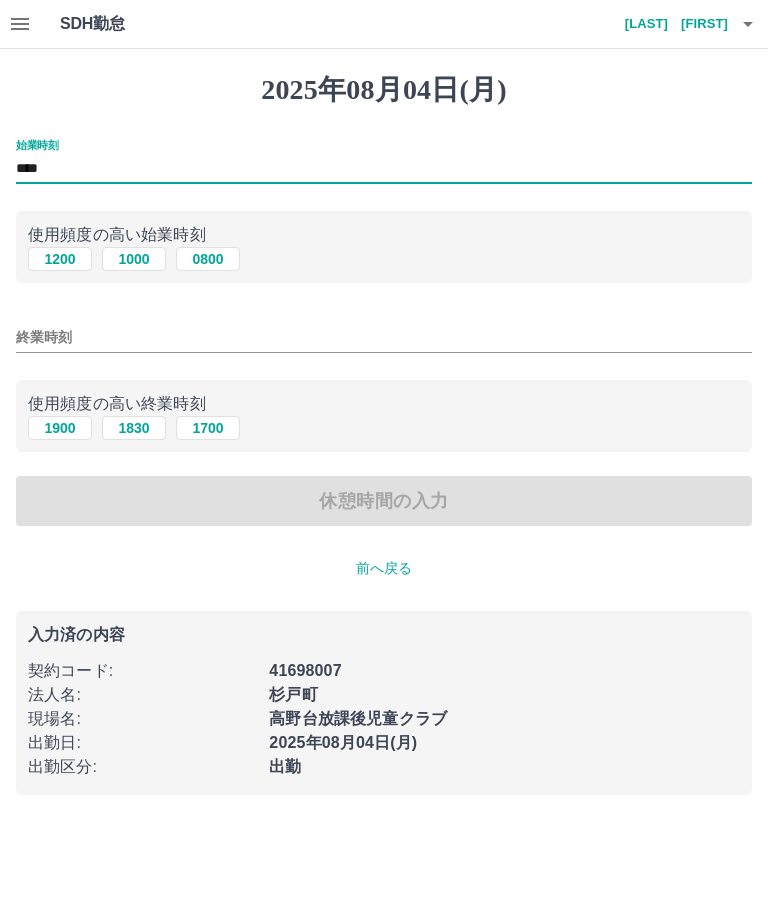type on "****" 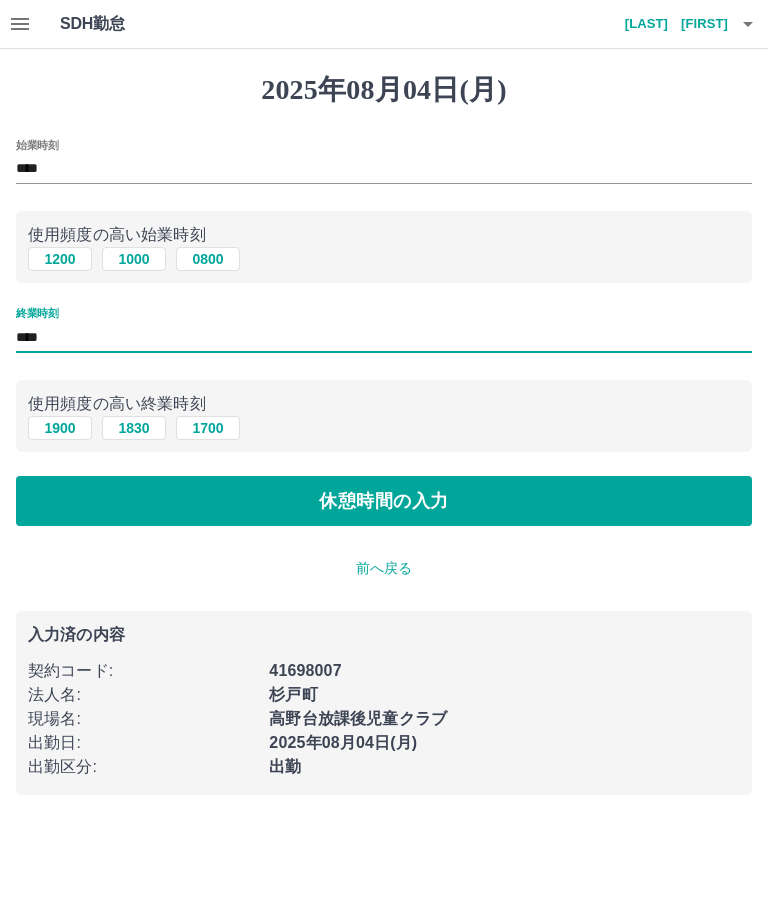 type on "****" 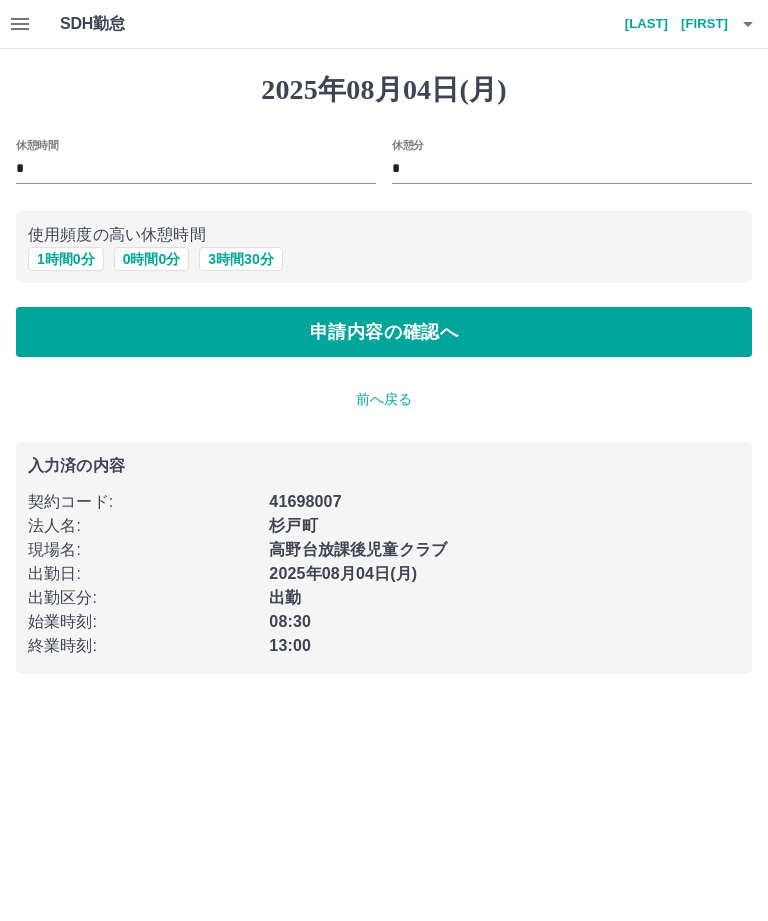 click on "申請内容の確認へ" at bounding box center [384, 332] 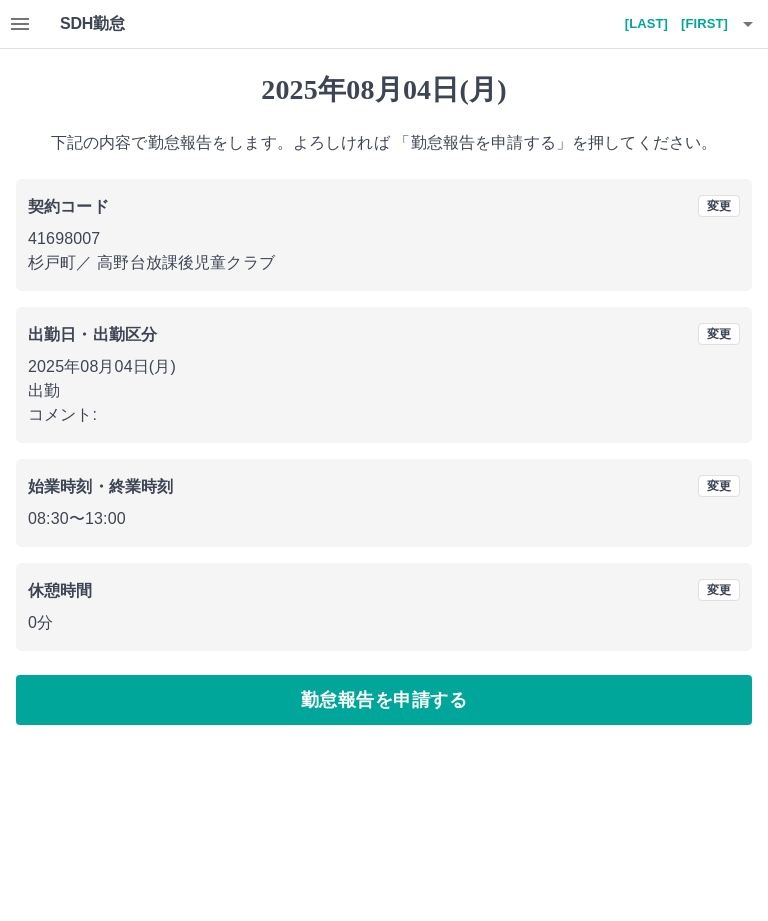 click on "勤怠報告を申請する" at bounding box center [384, 700] 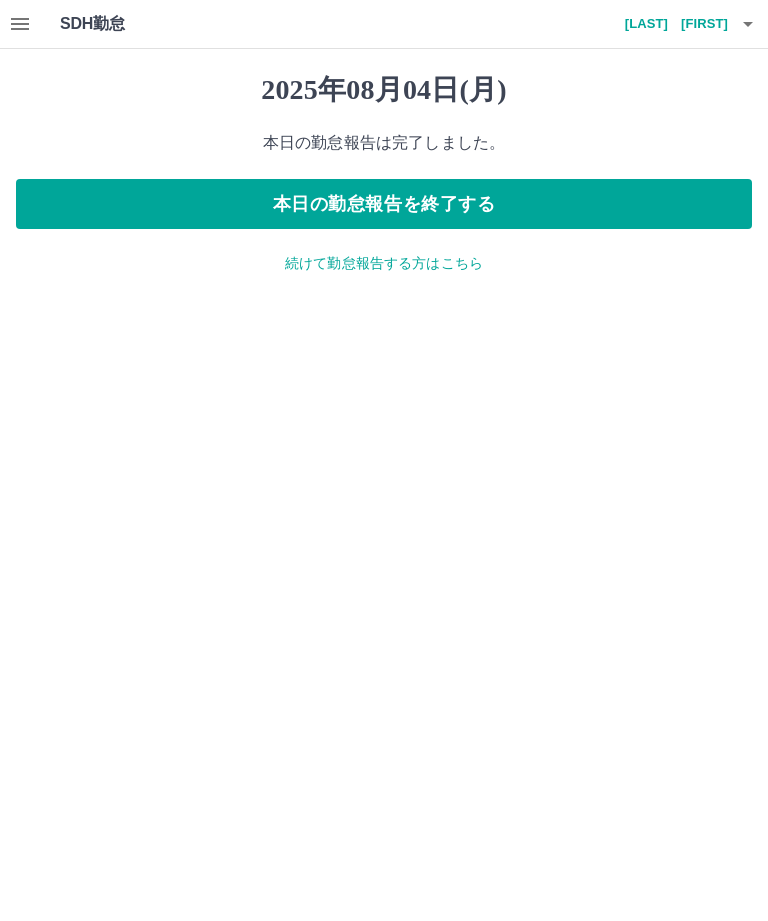 click on "本日の勤怠報告を終了する" at bounding box center (384, 204) 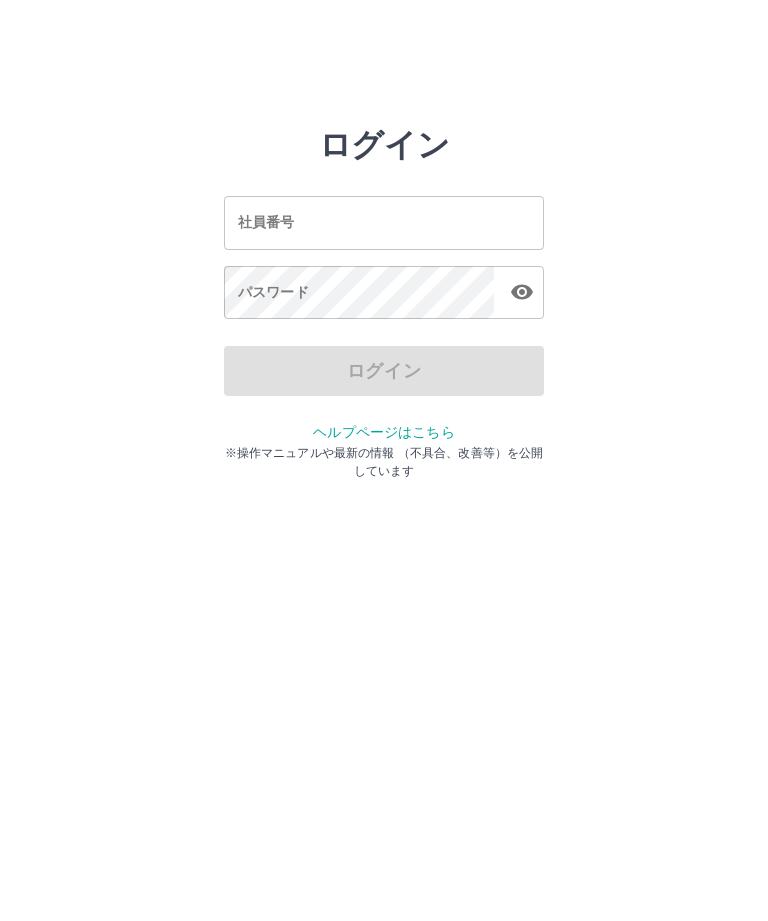 scroll, scrollTop: 0, scrollLeft: 0, axis: both 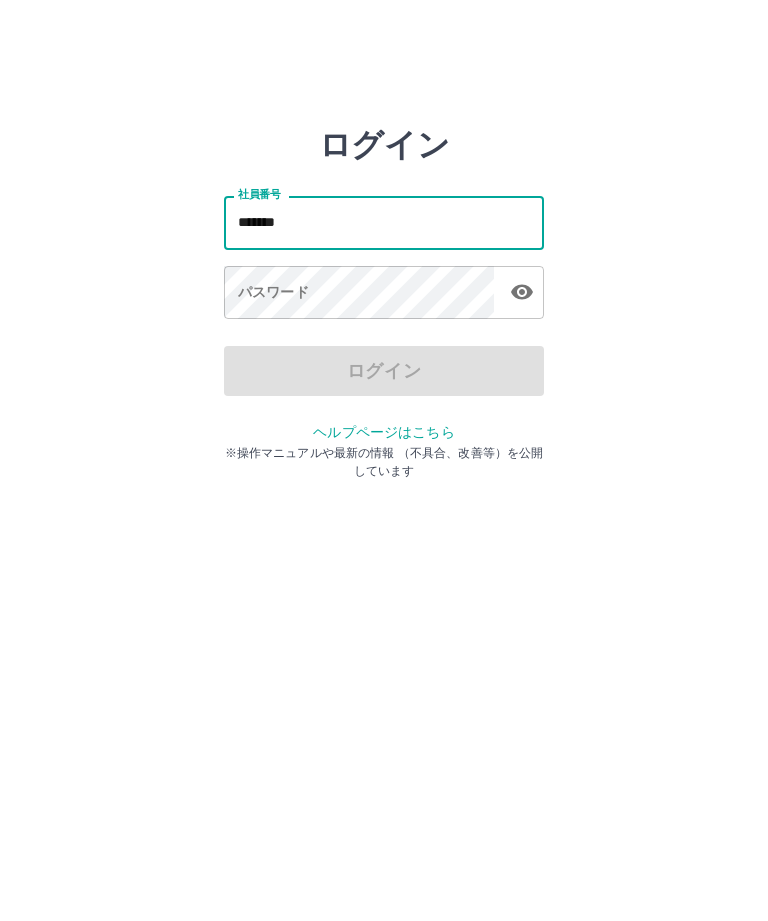 type on "*******" 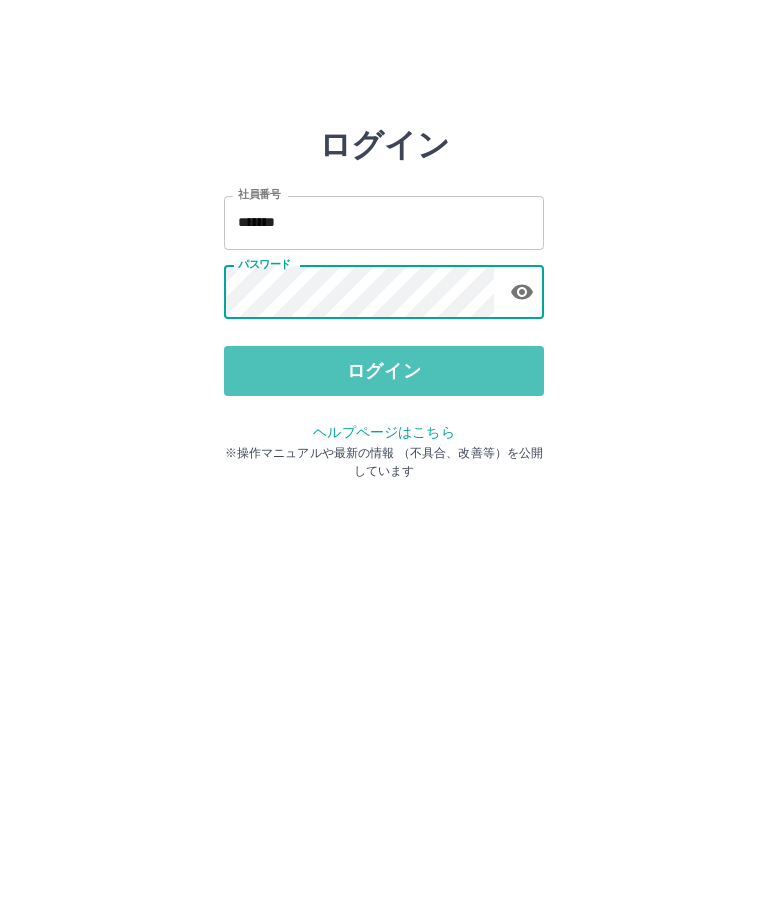 click on "ログイン" at bounding box center (384, 371) 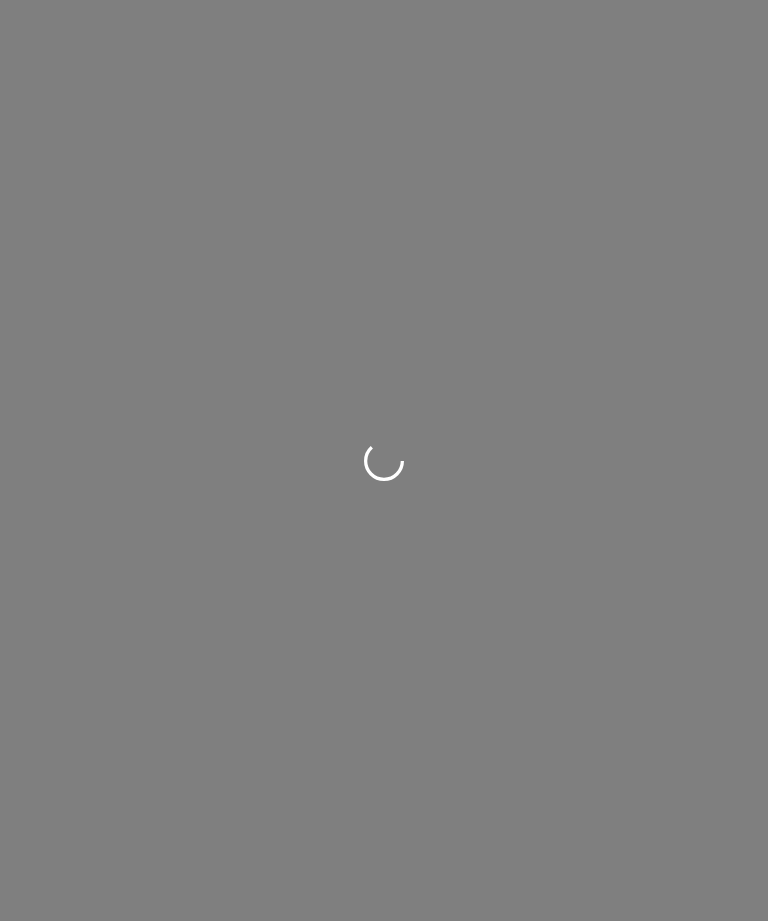 scroll, scrollTop: 0, scrollLeft: 0, axis: both 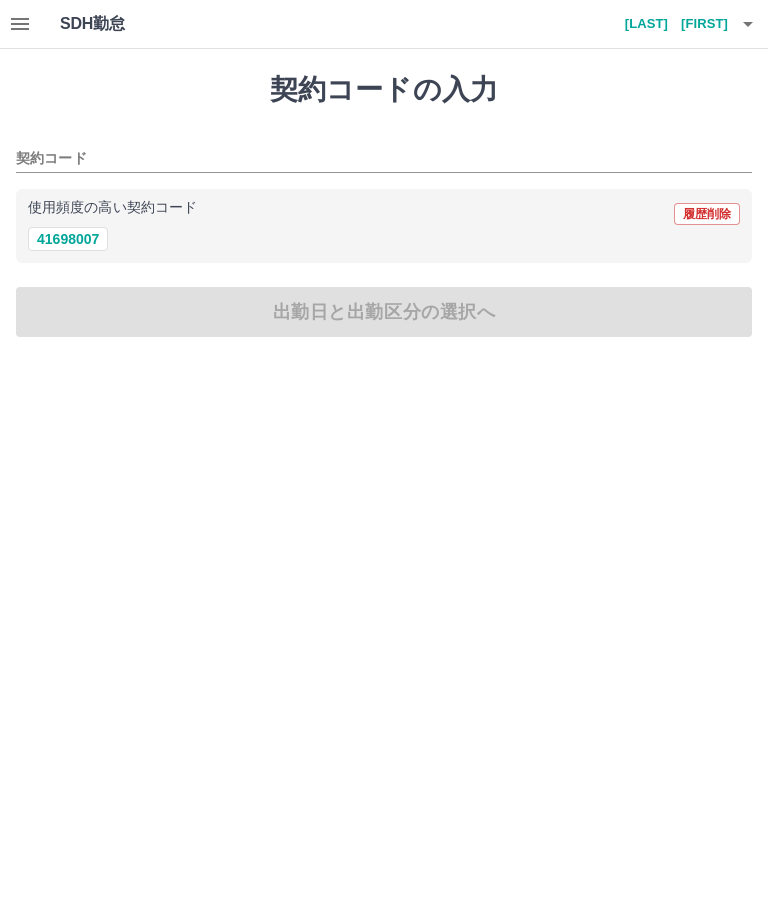 click on "41698007" at bounding box center [68, 239] 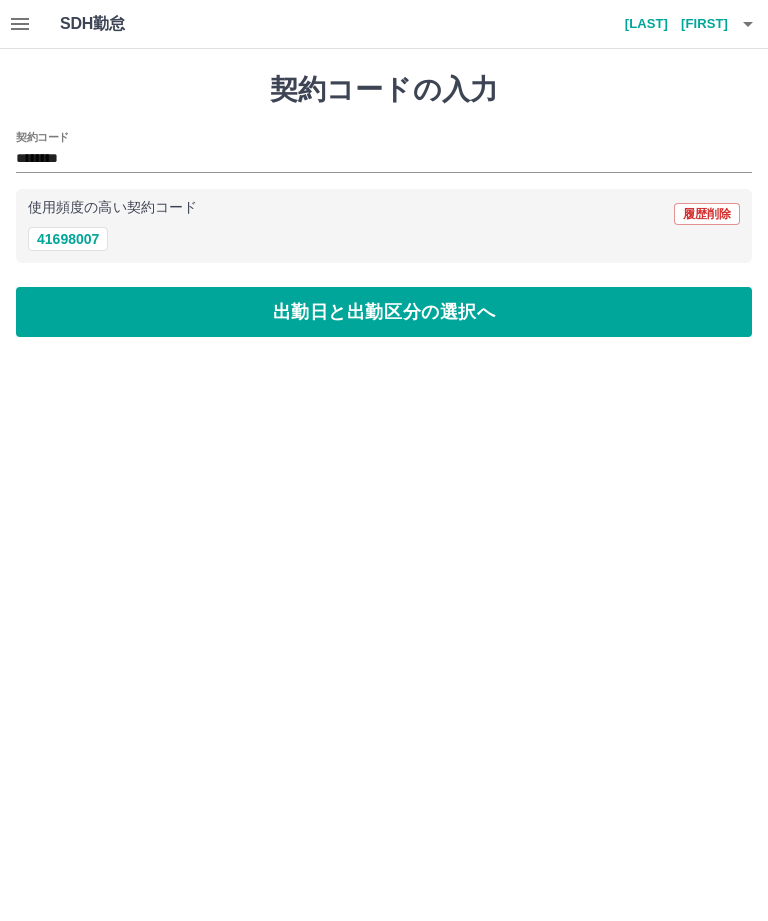 click on "出勤日と出勤区分の選択へ" at bounding box center [384, 312] 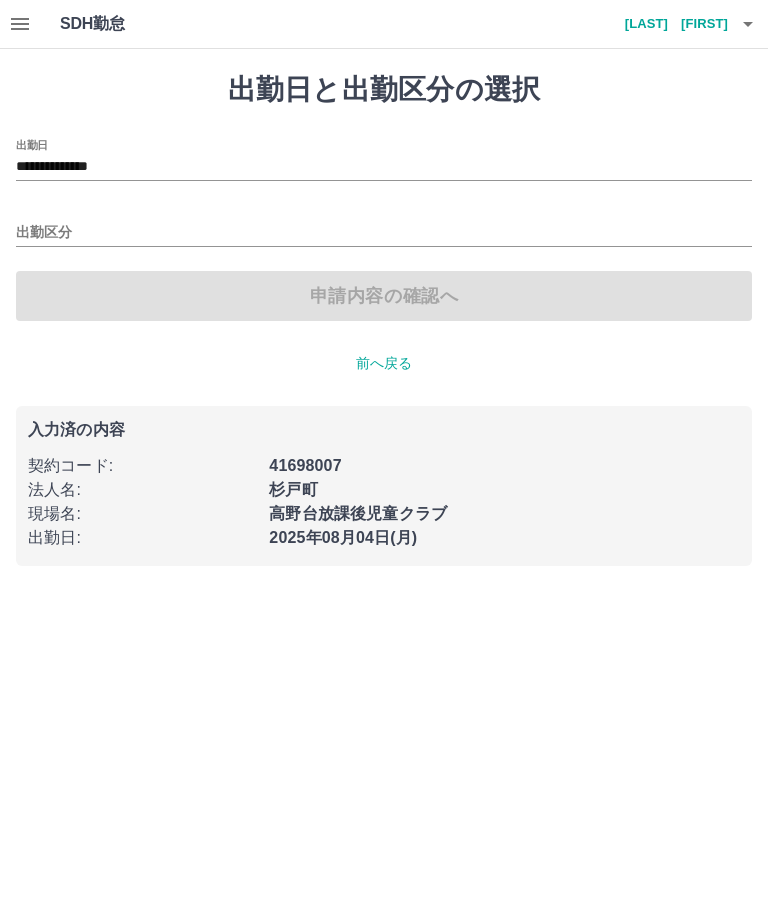 click on "**********" at bounding box center [384, 167] 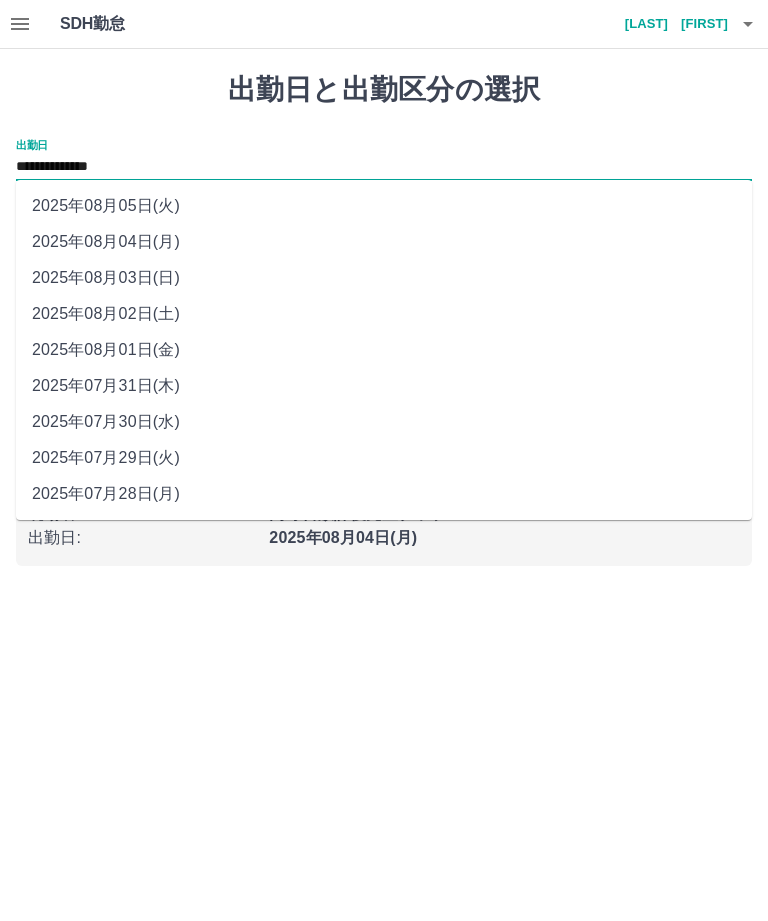 click on "**********" at bounding box center [384, 295] 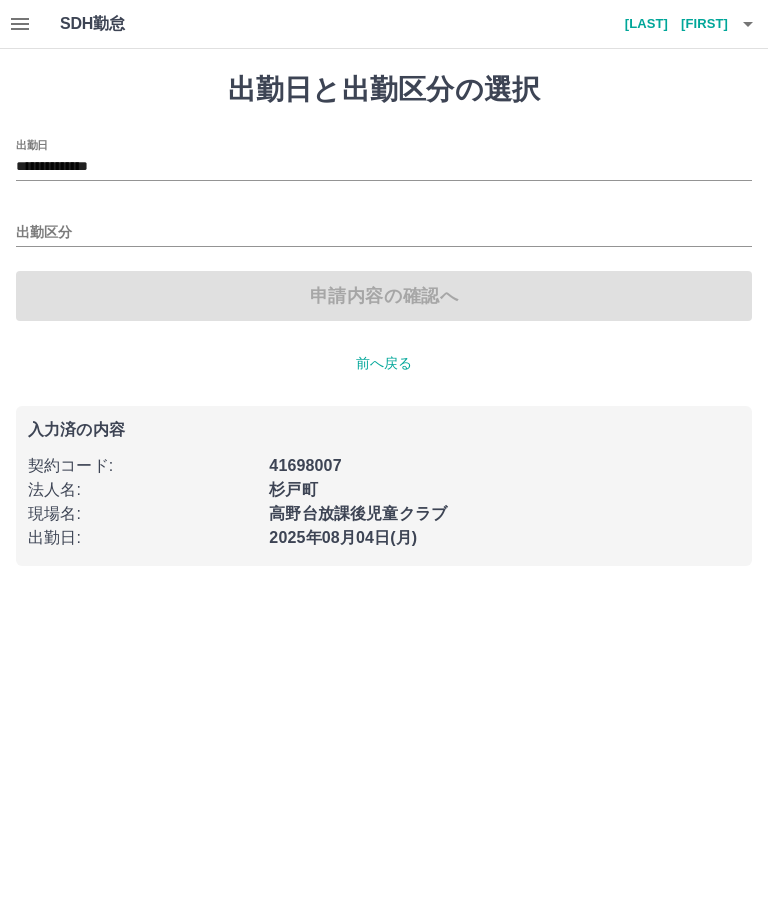 click on "[LAST]　[FIRST]" at bounding box center [668, 24] 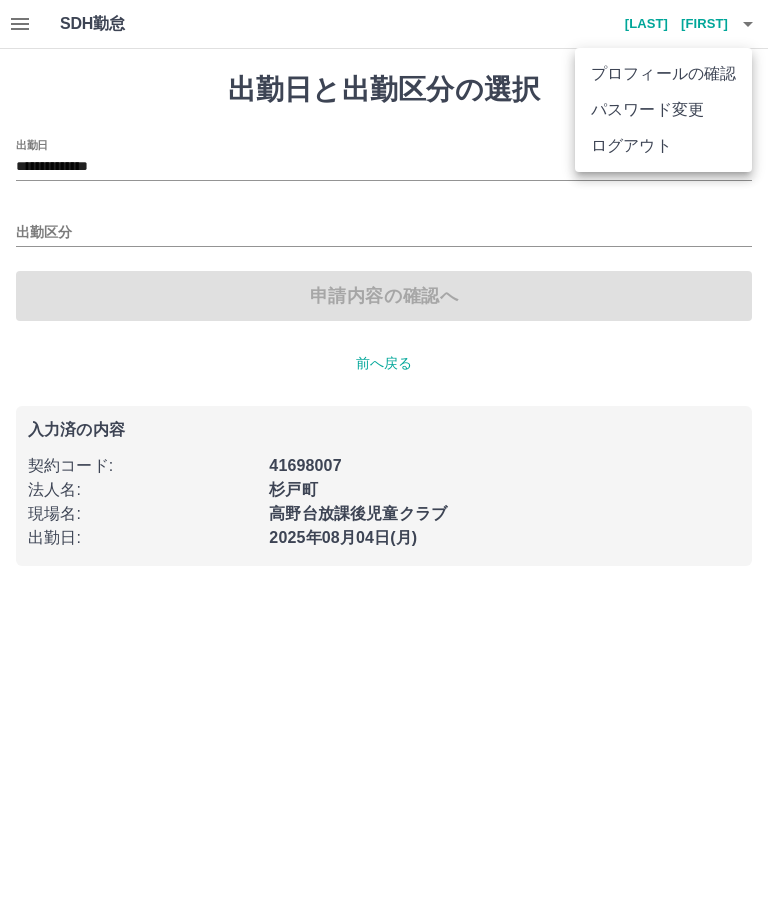 click on "ログアウト" at bounding box center (663, 146) 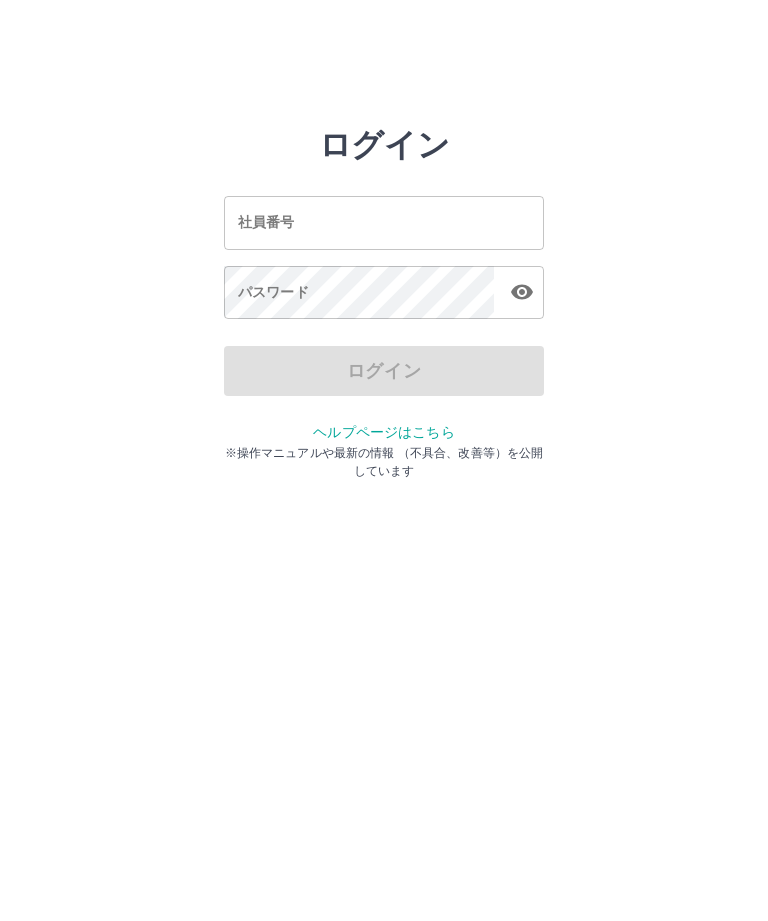 scroll, scrollTop: 0, scrollLeft: 0, axis: both 